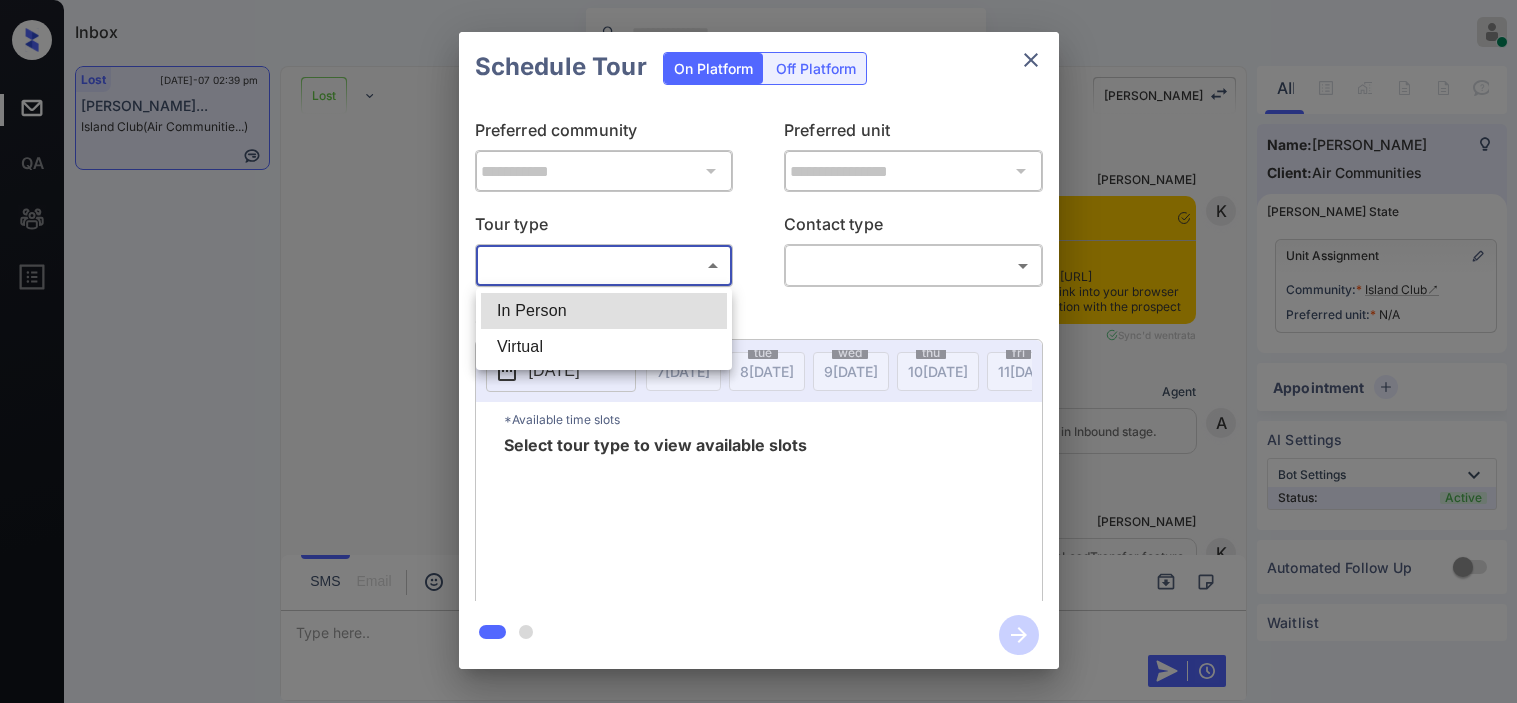 scroll, scrollTop: 0, scrollLeft: 0, axis: both 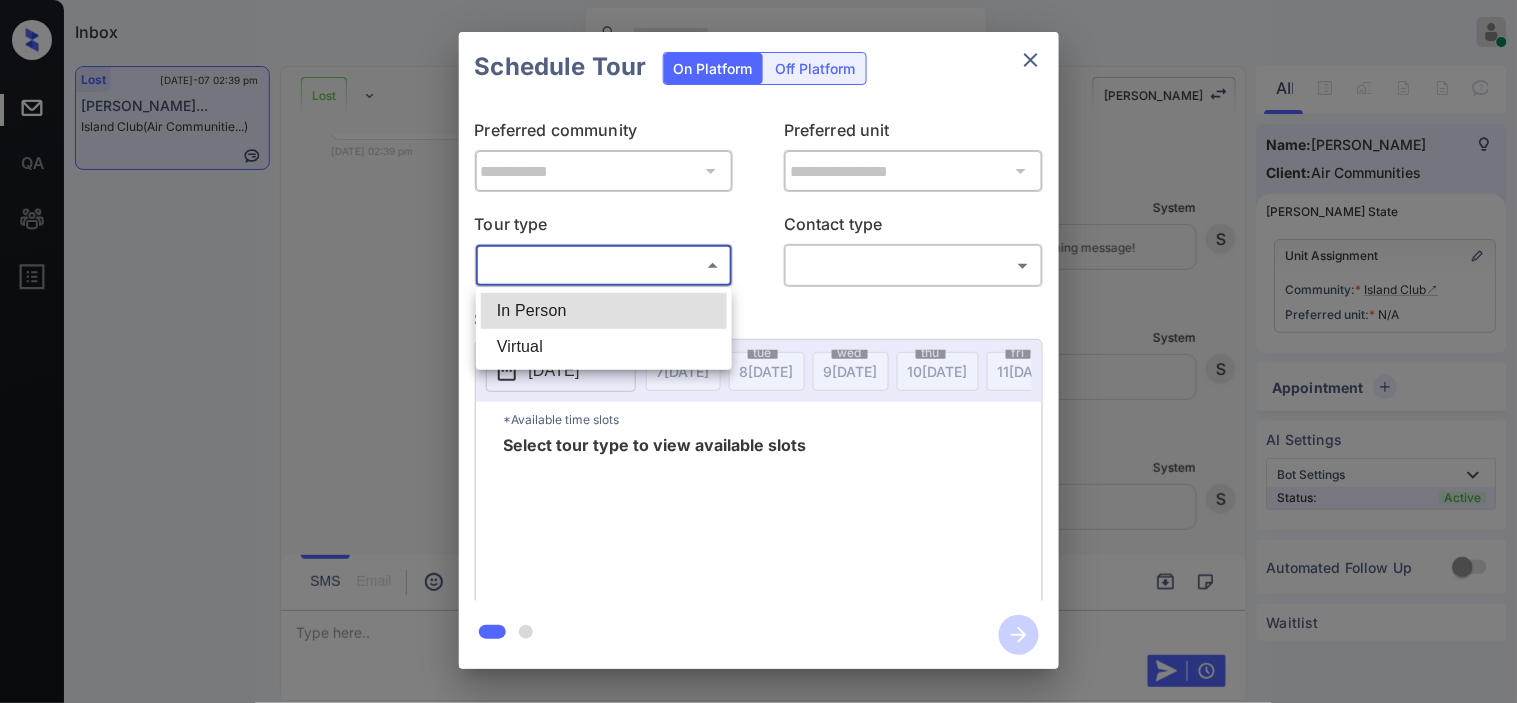 click on "In Person" at bounding box center [604, 311] 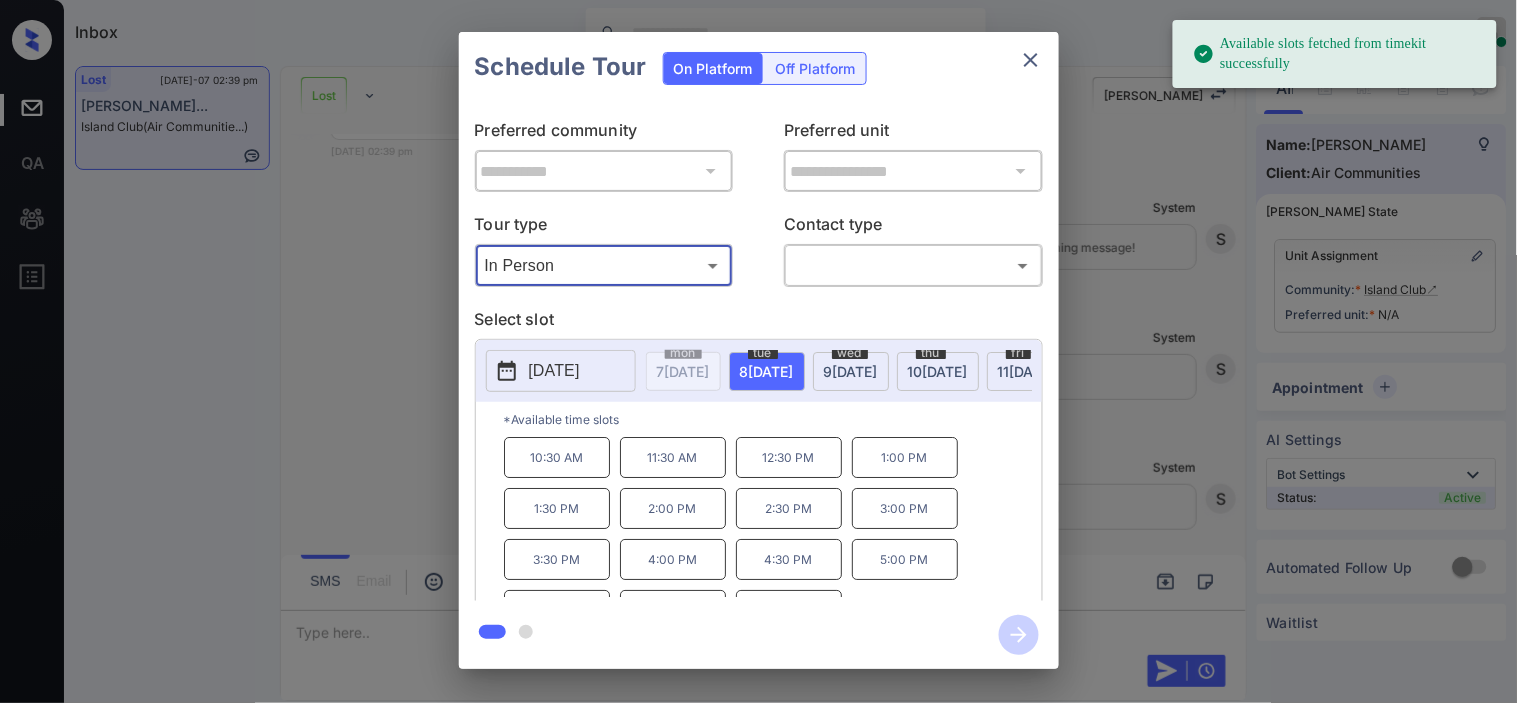 click on "[DATE]" at bounding box center (554, 371) 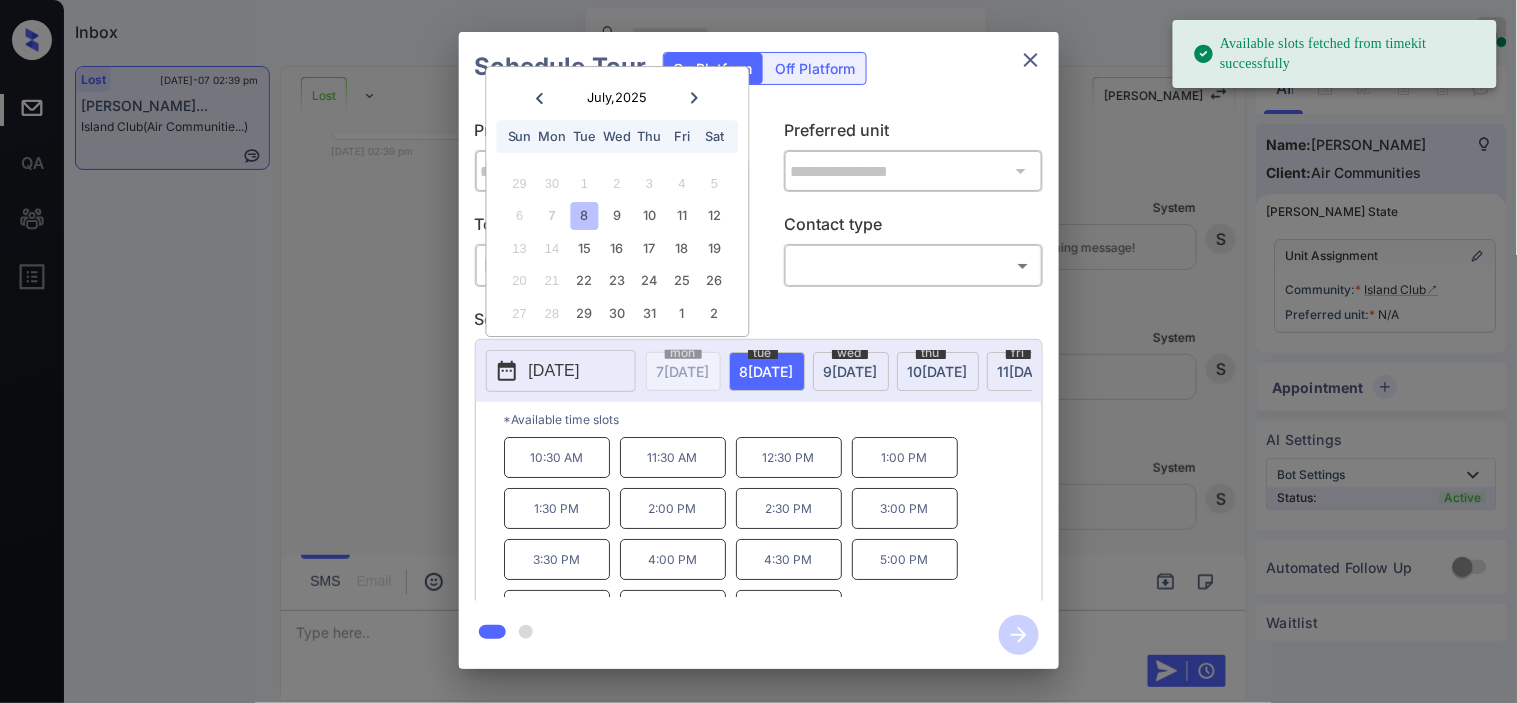 scroll, scrollTop: 34, scrollLeft: 0, axis: vertical 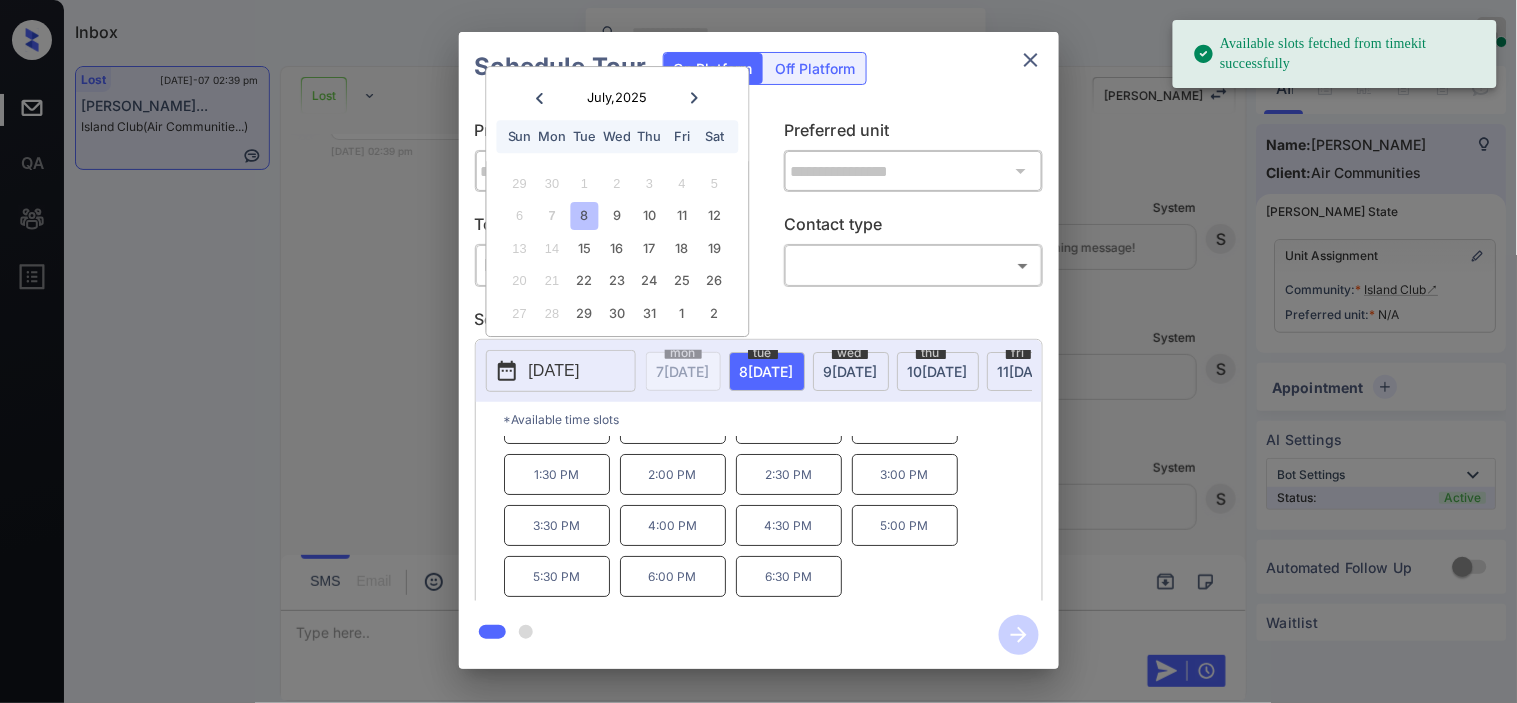 click on "9 JUL" at bounding box center [683, 371] 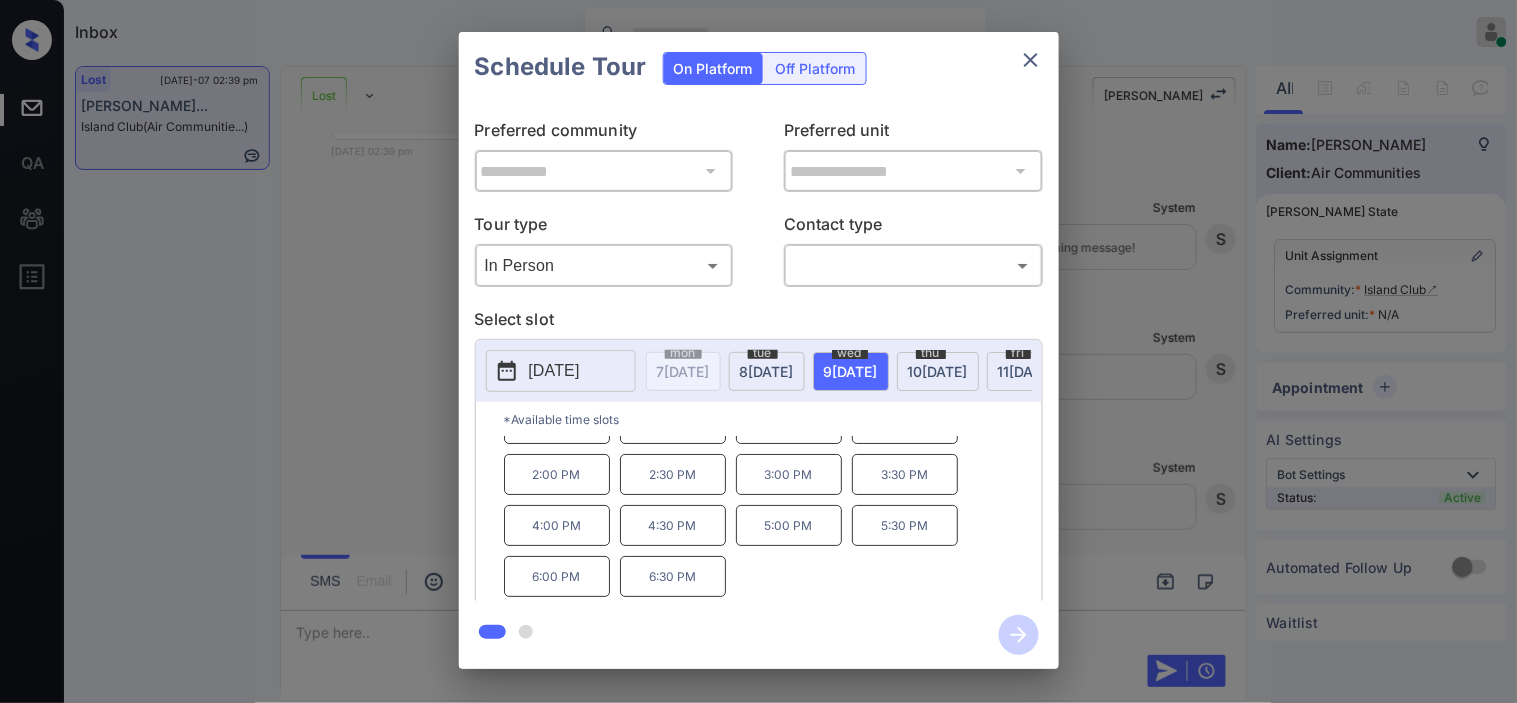 scroll, scrollTop: 0, scrollLeft: 0, axis: both 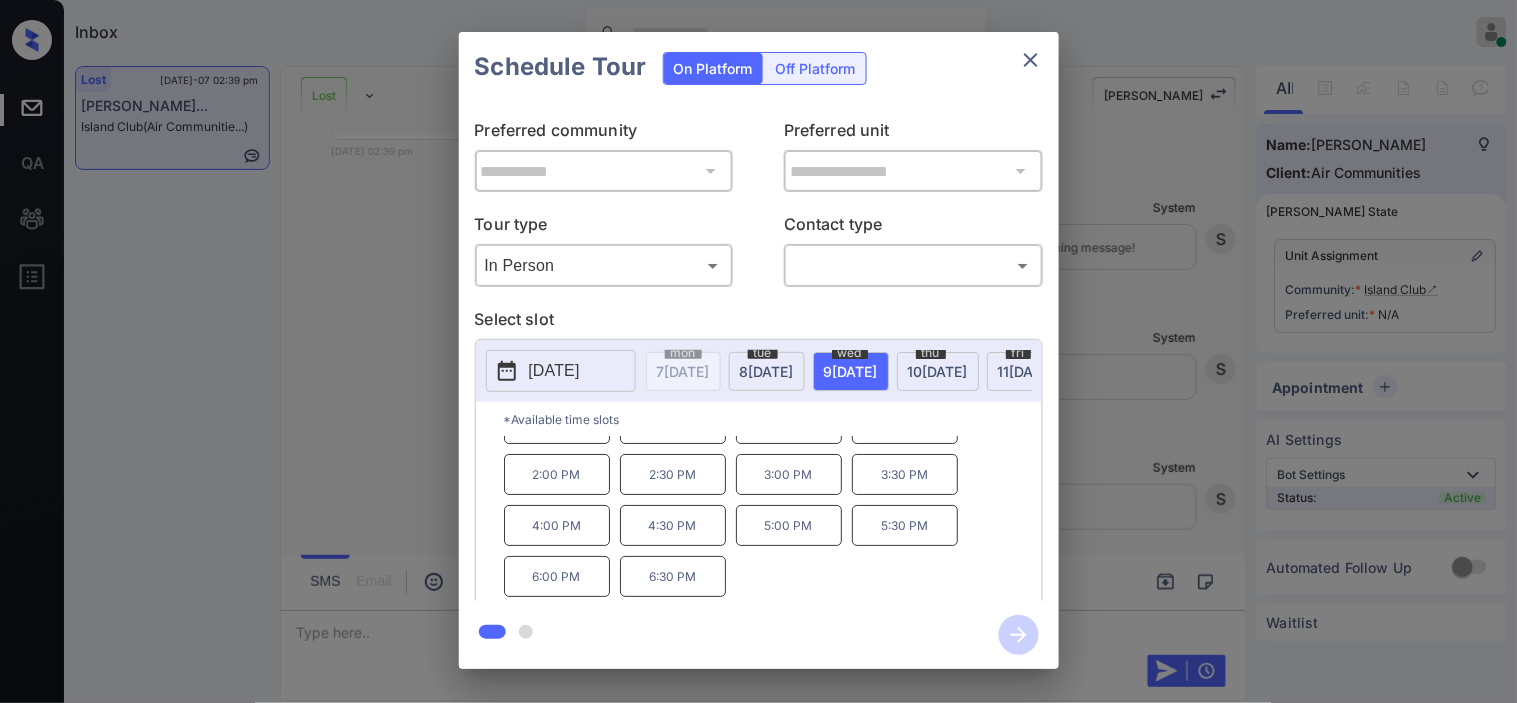 click on "**********" at bounding box center (758, 350) 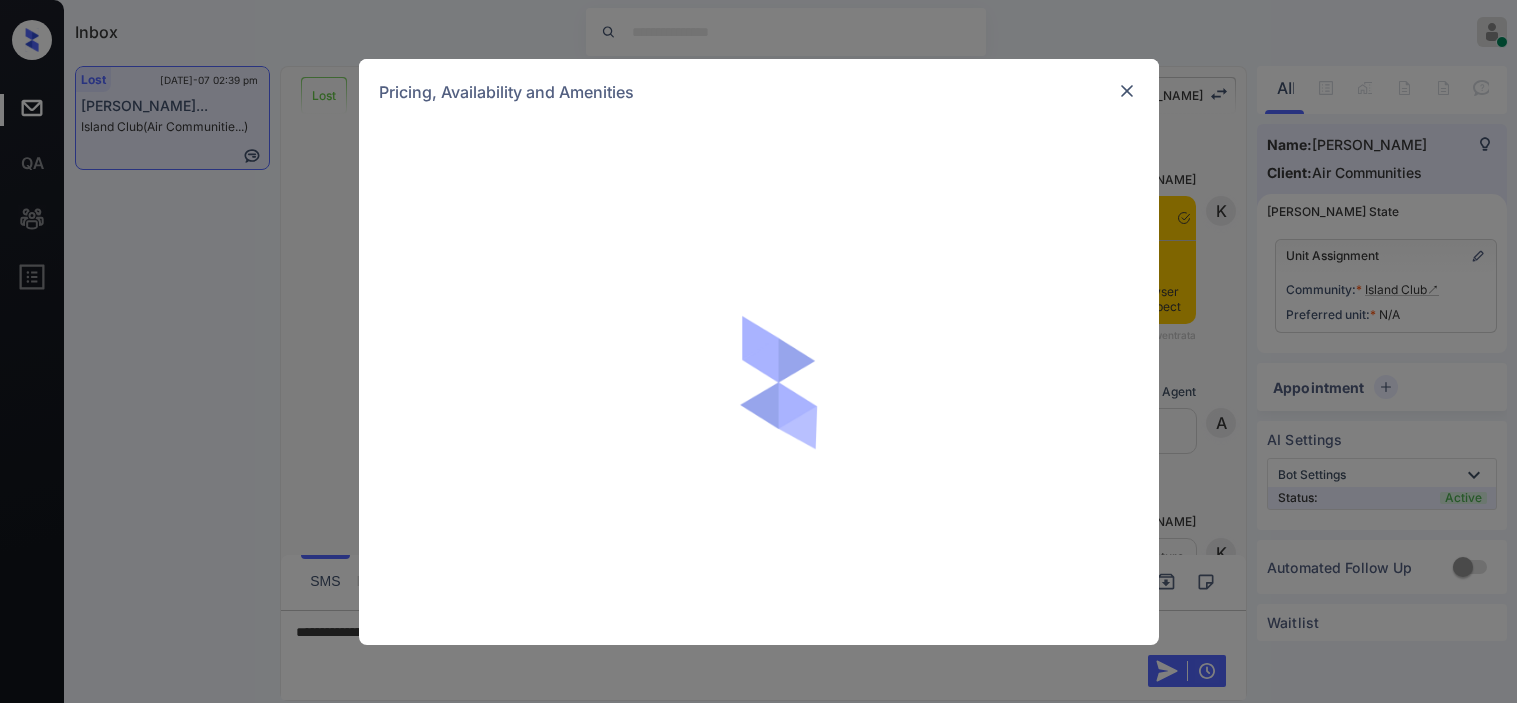 scroll, scrollTop: 0, scrollLeft: 0, axis: both 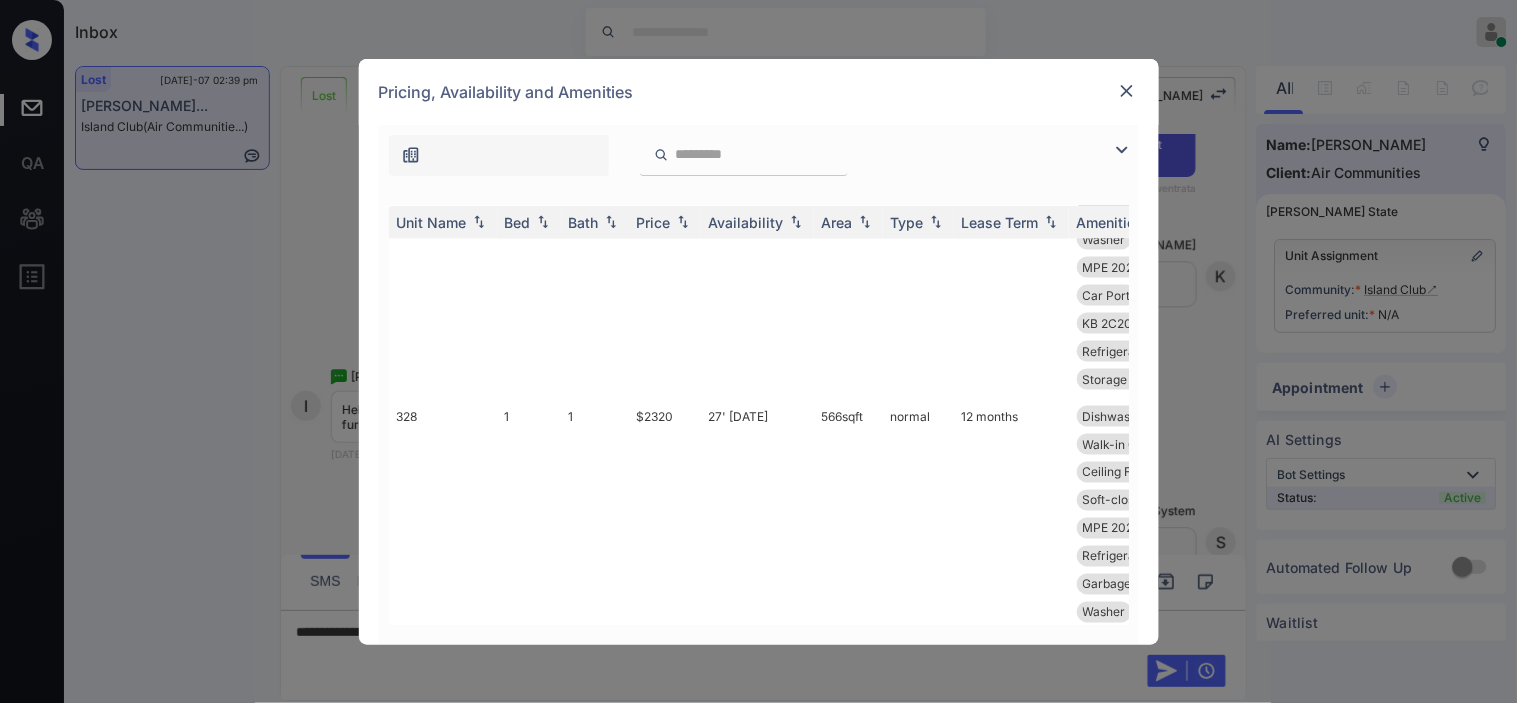 click at bounding box center (1122, 150) 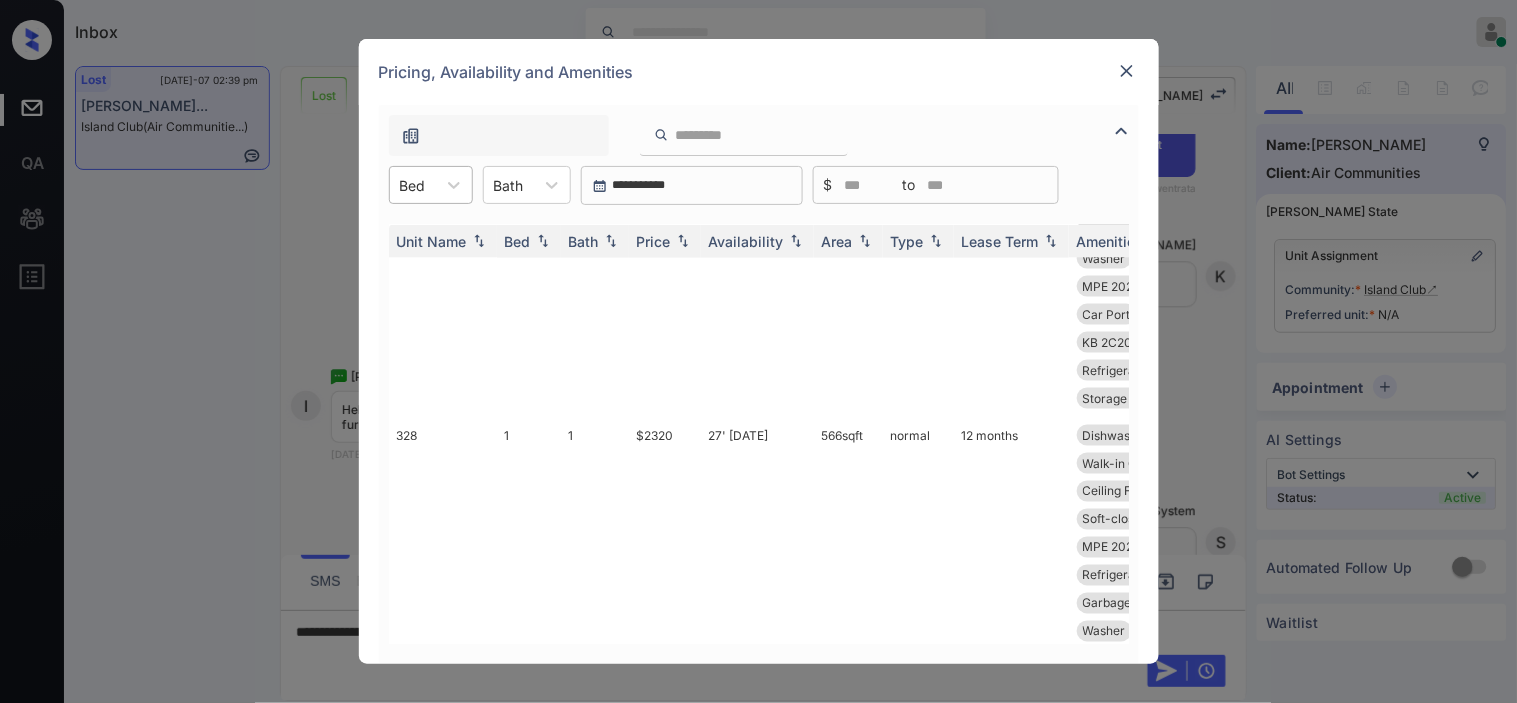 click at bounding box center [413, 185] 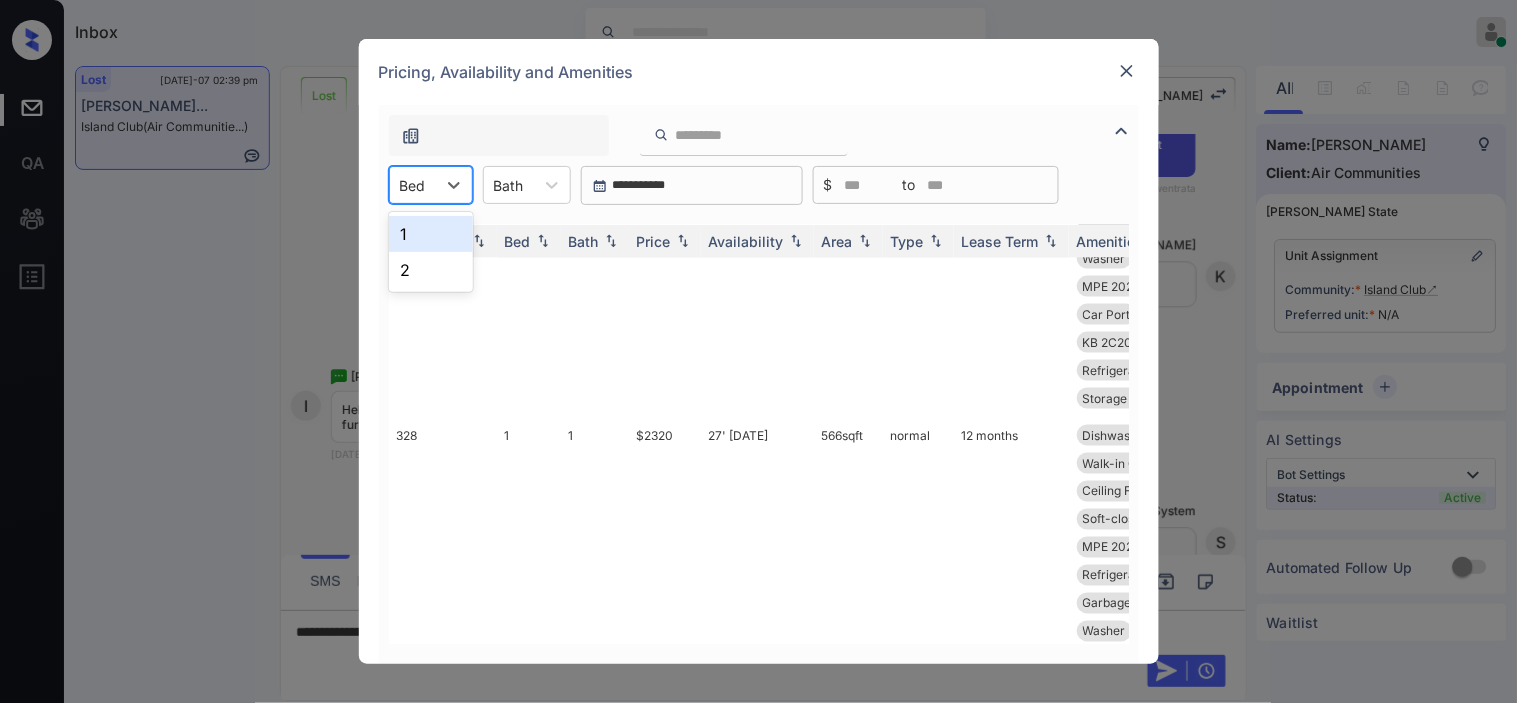 drag, startPoint x: 433, startPoint y: 234, endPoint x: 656, endPoint y: 261, distance: 224.62859 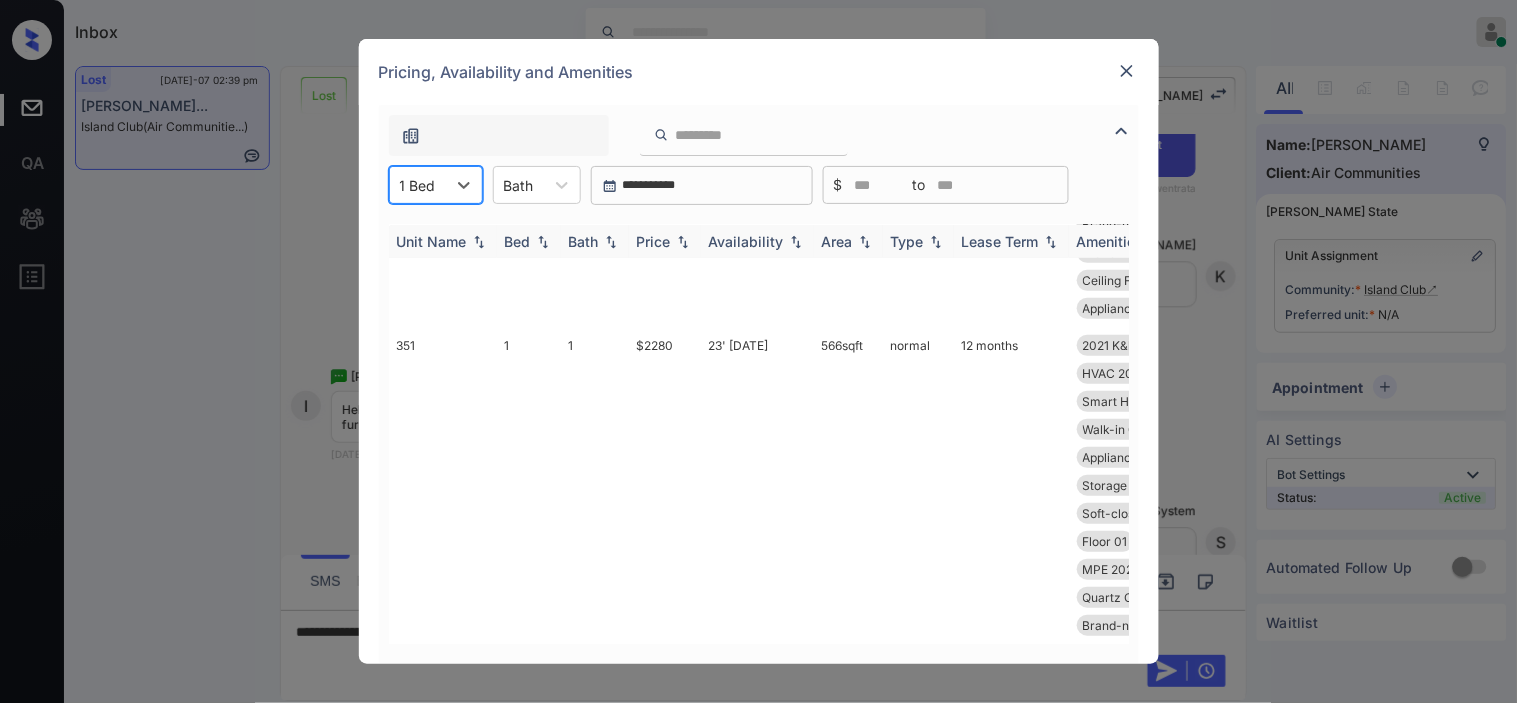 scroll, scrollTop: 2312, scrollLeft: 0, axis: vertical 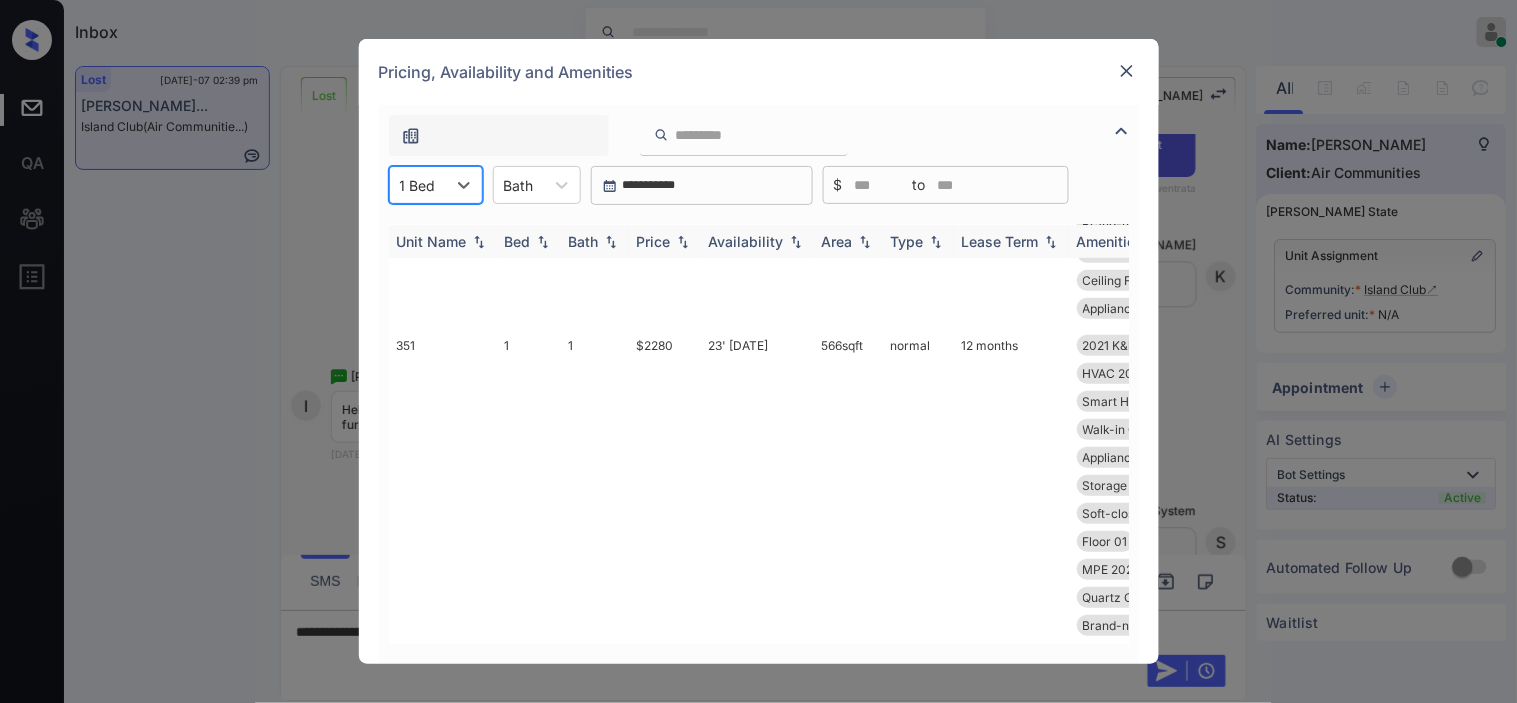 click at bounding box center [683, 242] 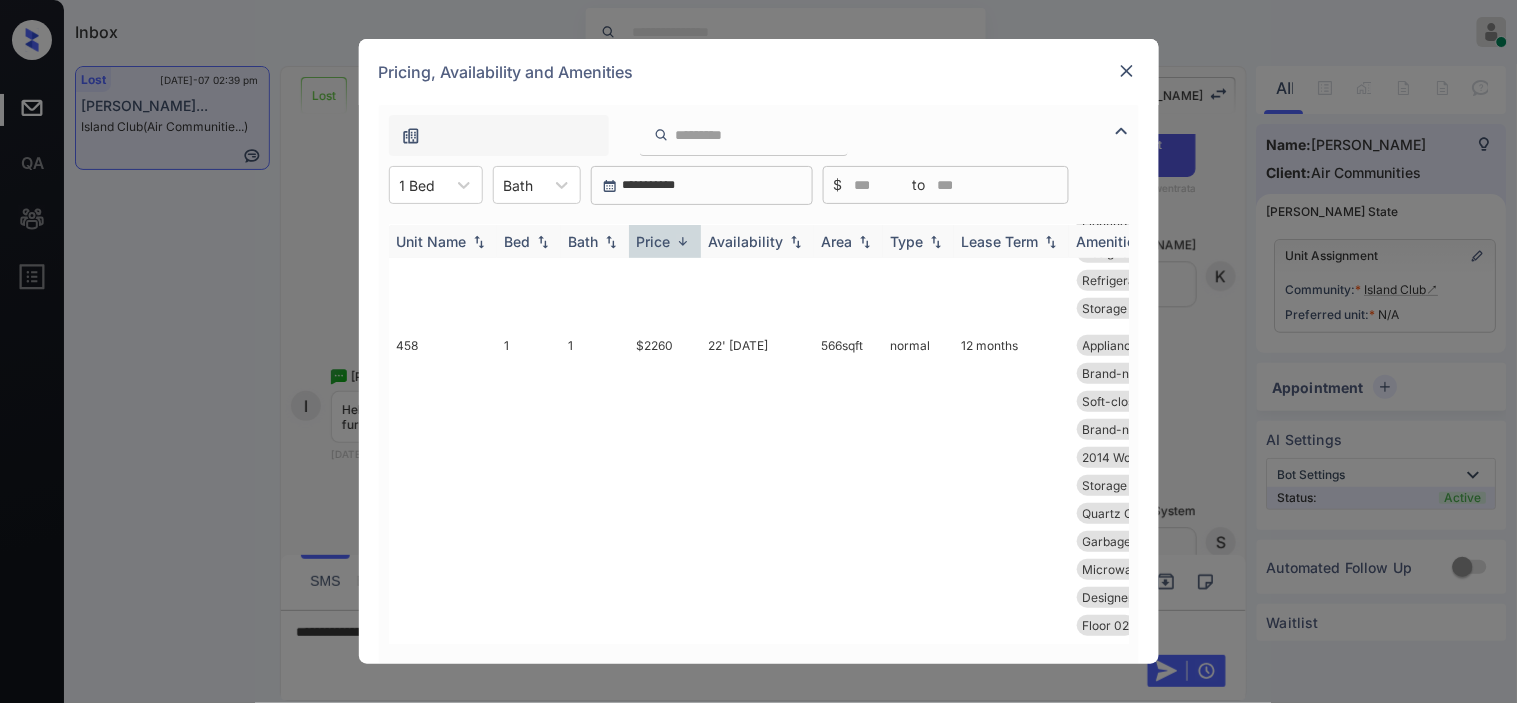 click at bounding box center (683, 241) 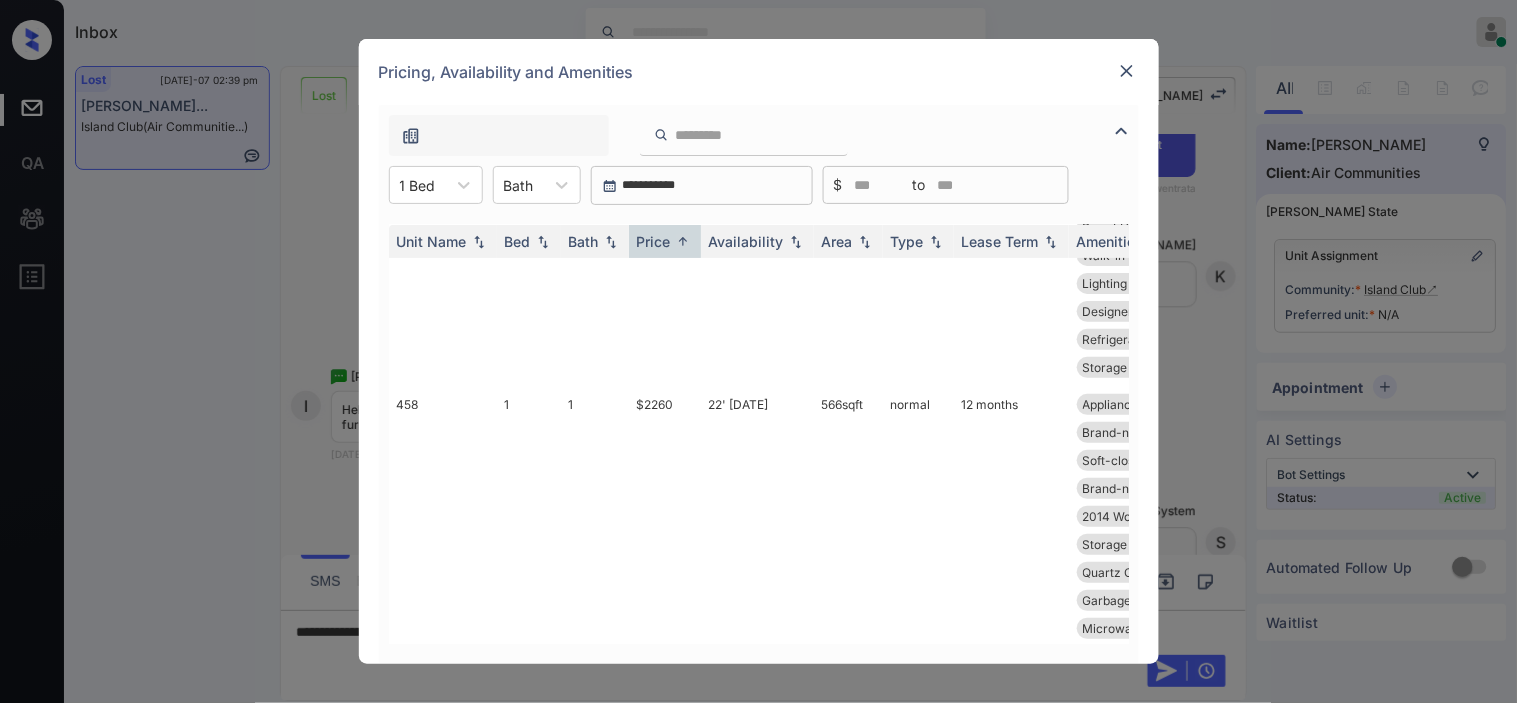 scroll, scrollTop: 0, scrollLeft: 0, axis: both 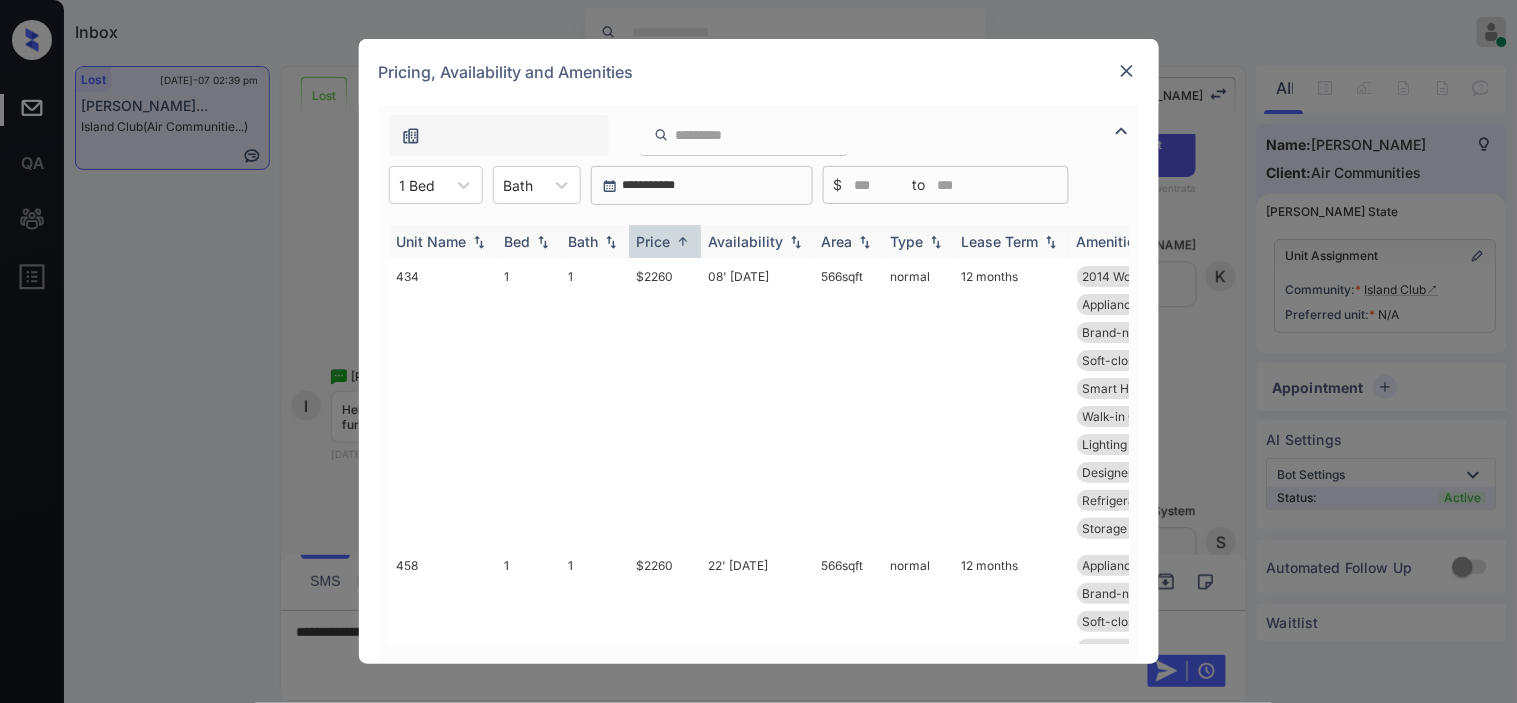 click on "Price" at bounding box center [654, 241] 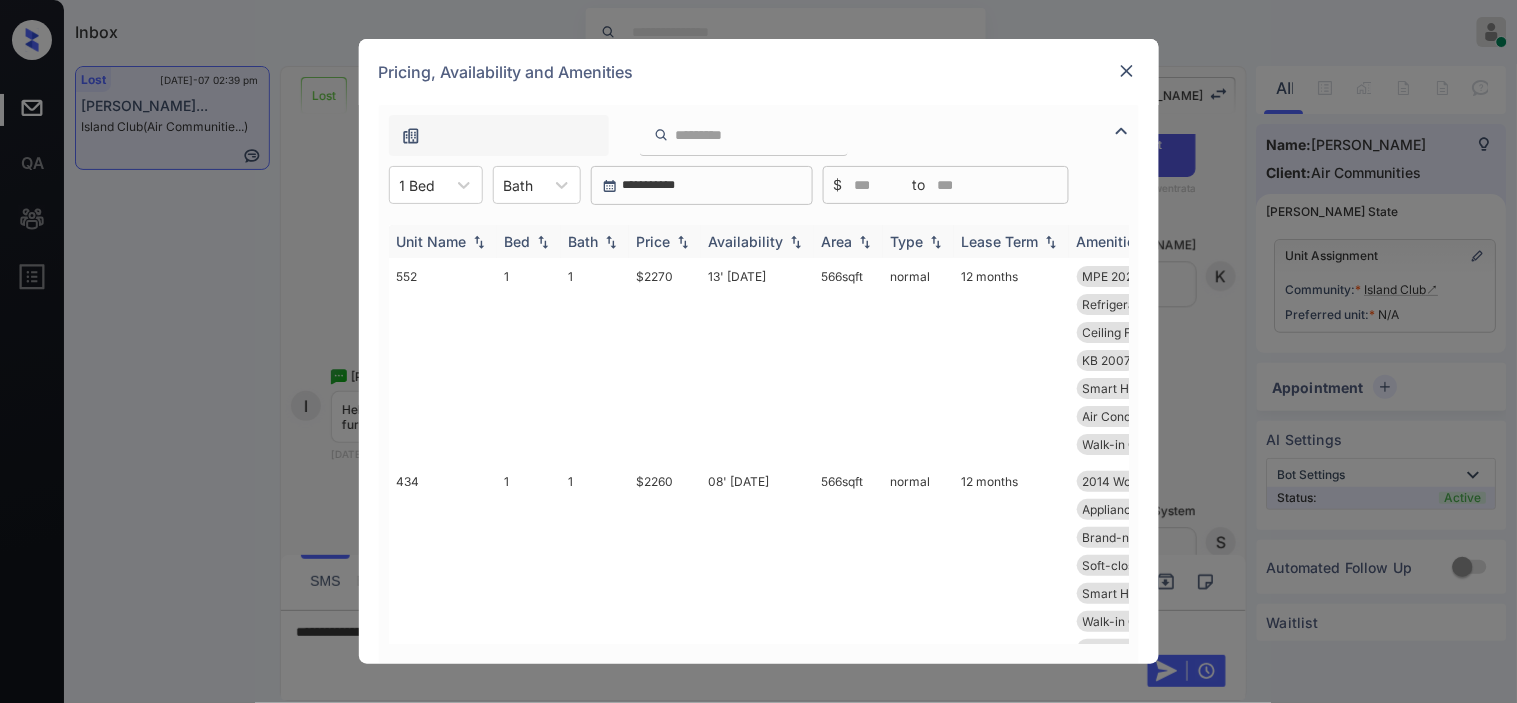 click at bounding box center (683, 242) 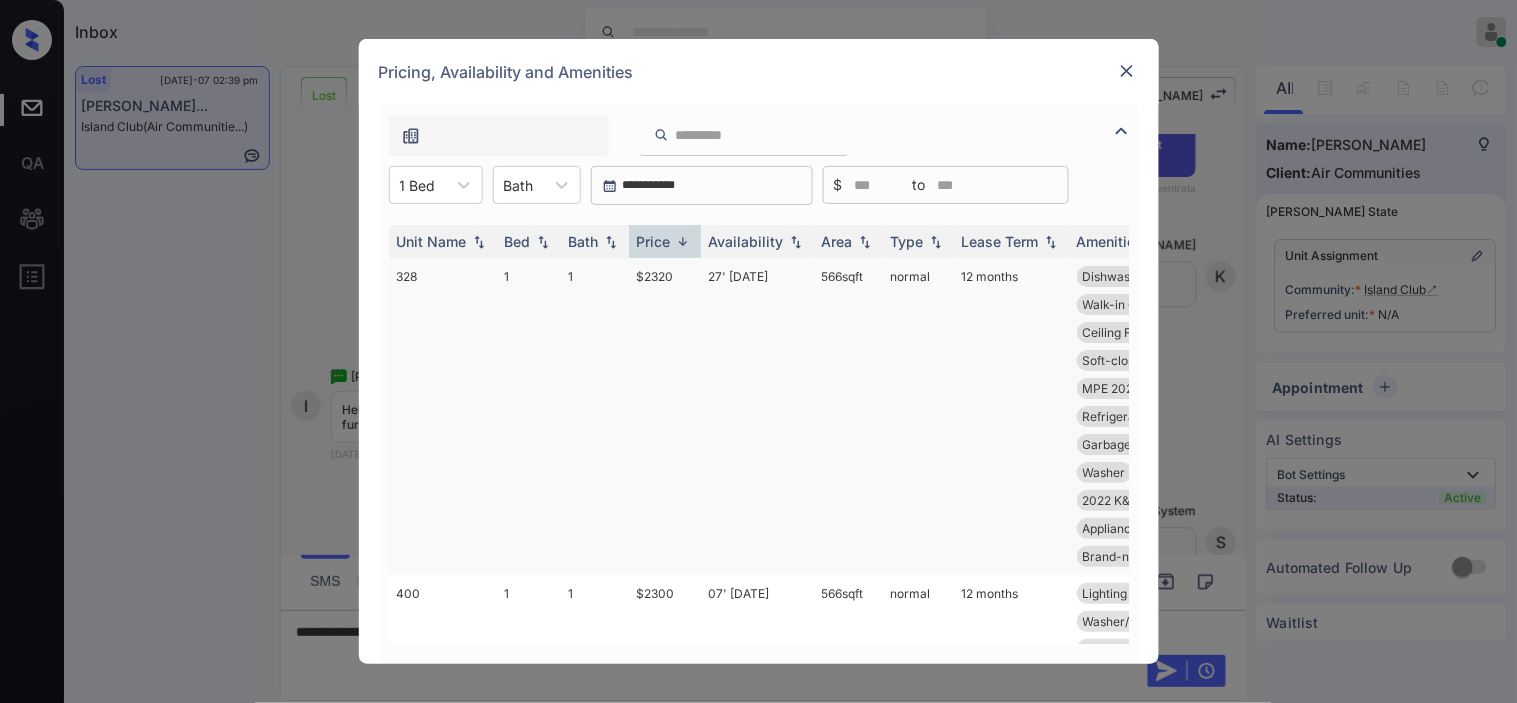 click on "$2320" at bounding box center [665, 416] 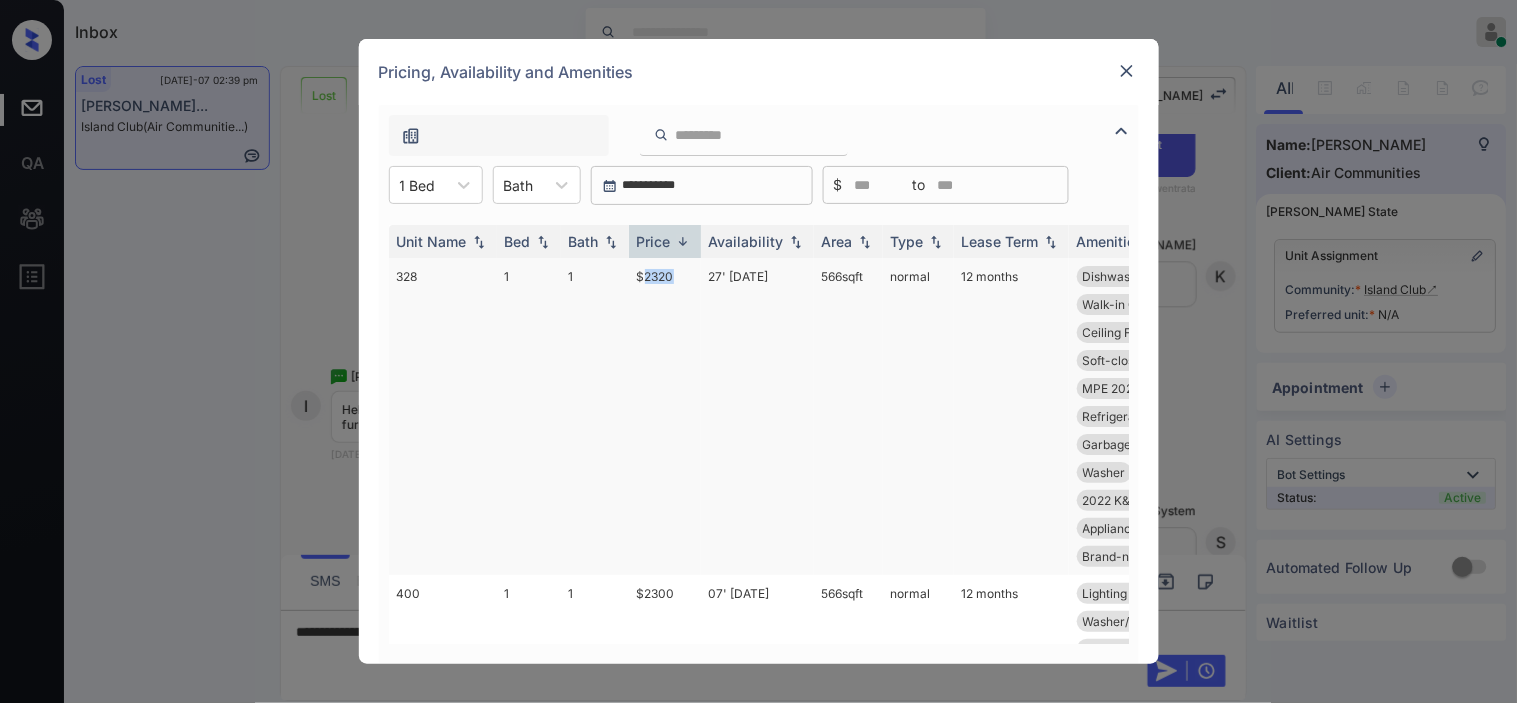 click on "$2320" at bounding box center [665, 416] 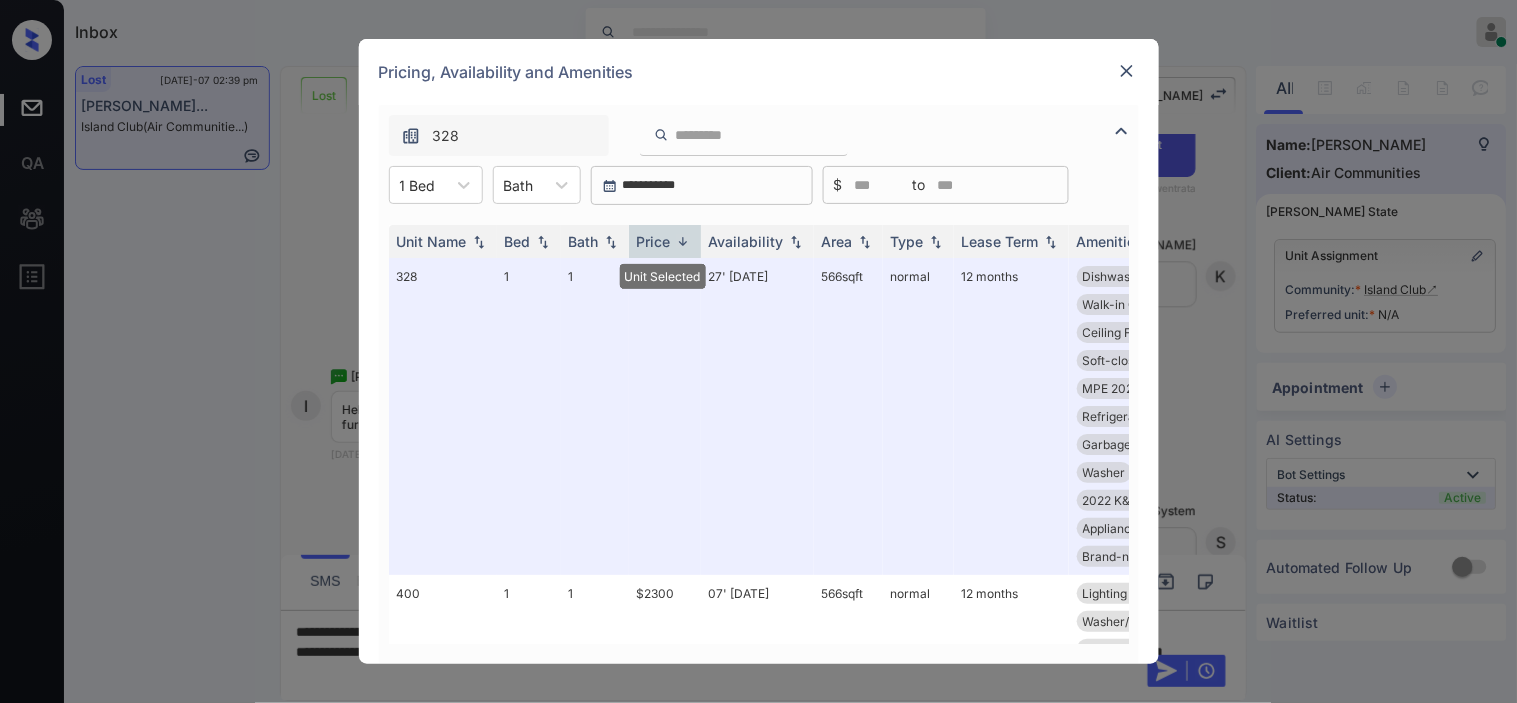 click at bounding box center (1127, 71) 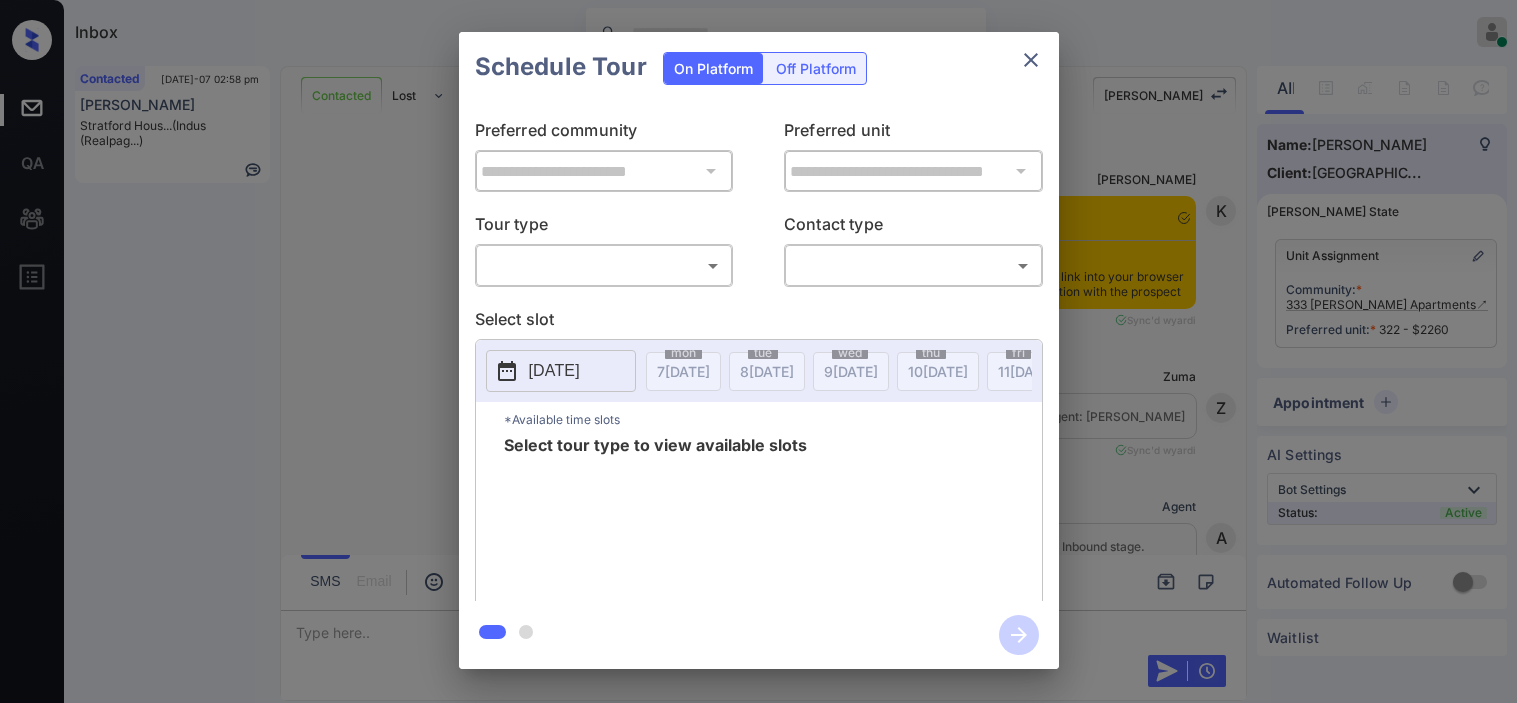 click on "Inbox [PERSON_NAME] Online Set yourself   offline Set yourself   on break Profile Switch to  dark  mode Sign out Contacted [DATE]-07 02:58 pm   [PERSON_NAME]...  (Indus (Realpag...) Contacted Lost Lead Sentiment: Angry Upon sliding the acknowledgement:  Lead will move to lost stage. * ​ SMS and call option will be set to opt out. AFM will be turned off for the lead. Kelsey New Message Kelsey Notes Note: [URL][DOMAIN_NAME] - Paste this link into your browser to view [PERSON_NAME] conversation with the prospect [DATE] 02:07 pm  Sync'd w  yardi K New Message [PERSON_NAME] Lead transferred to leasing agent: [PERSON_NAME] [DATE] 02:07 pm  Sync'd w  yardi Z New Message Agent Lead created via leadPoller in Inbound stage. [DATE] 02:07 pm A New Message Agent AFM Request sent to [PERSON_NAME]. [DATE] 02:07 pm A New Message Agent Notes Note: [DATE] 02:07 pm A New Message [PERSON_NAME] Lead Details Updated
BedRoom: 1
[DATE] 02:08 pm K New Message [PERSON_NAME]" at bounding box center (758, 351) 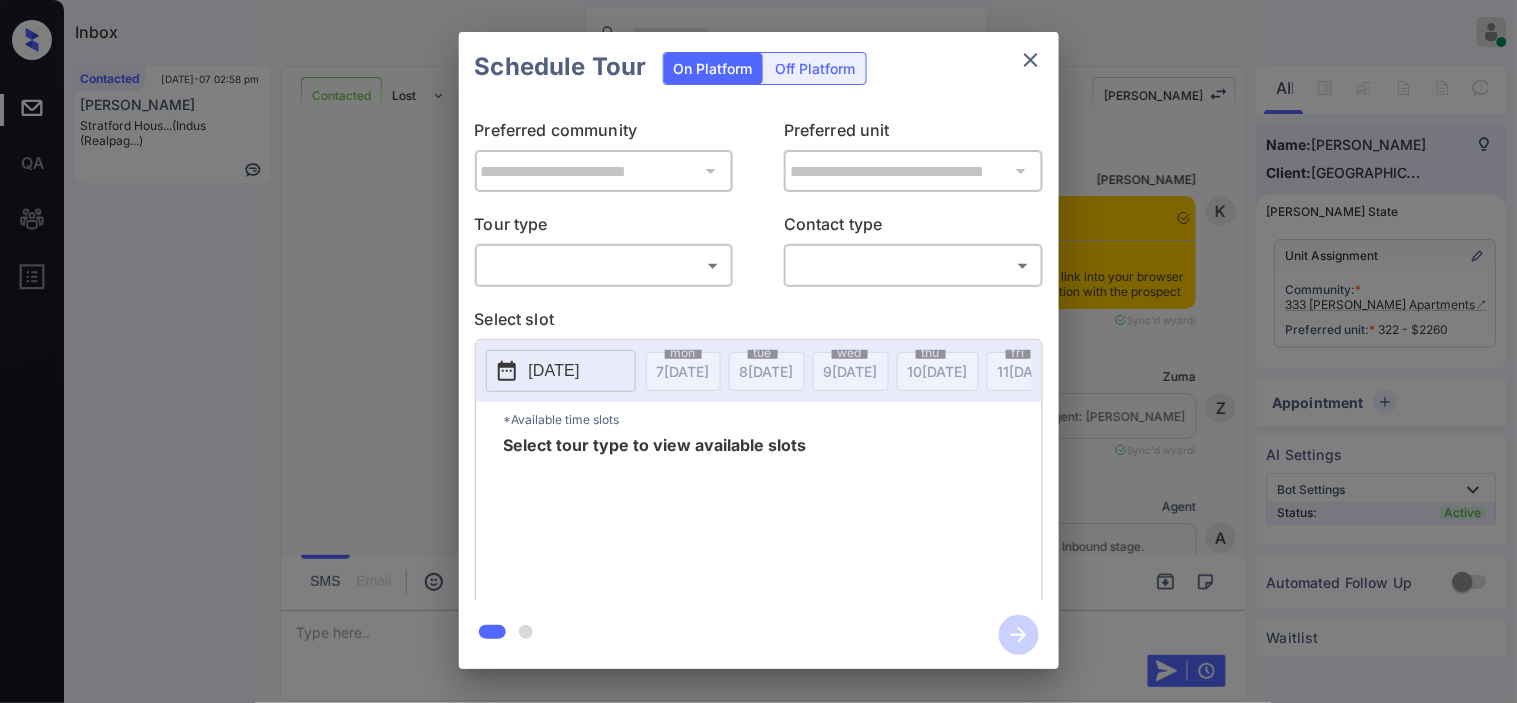 scroll, scrollTop: 2445, scrollLeft: 0, axis: vertical 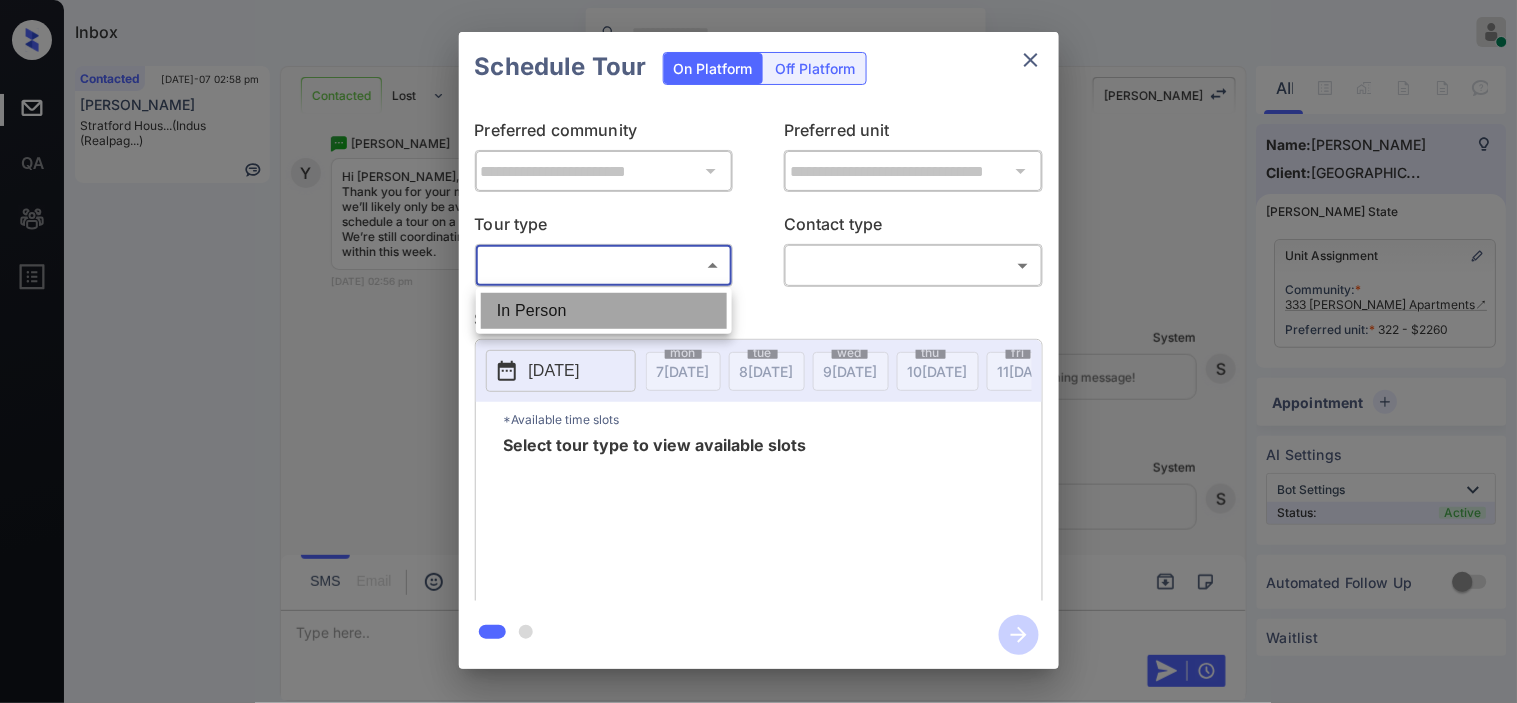 click on "In Person" at bounding box center (604, 311) 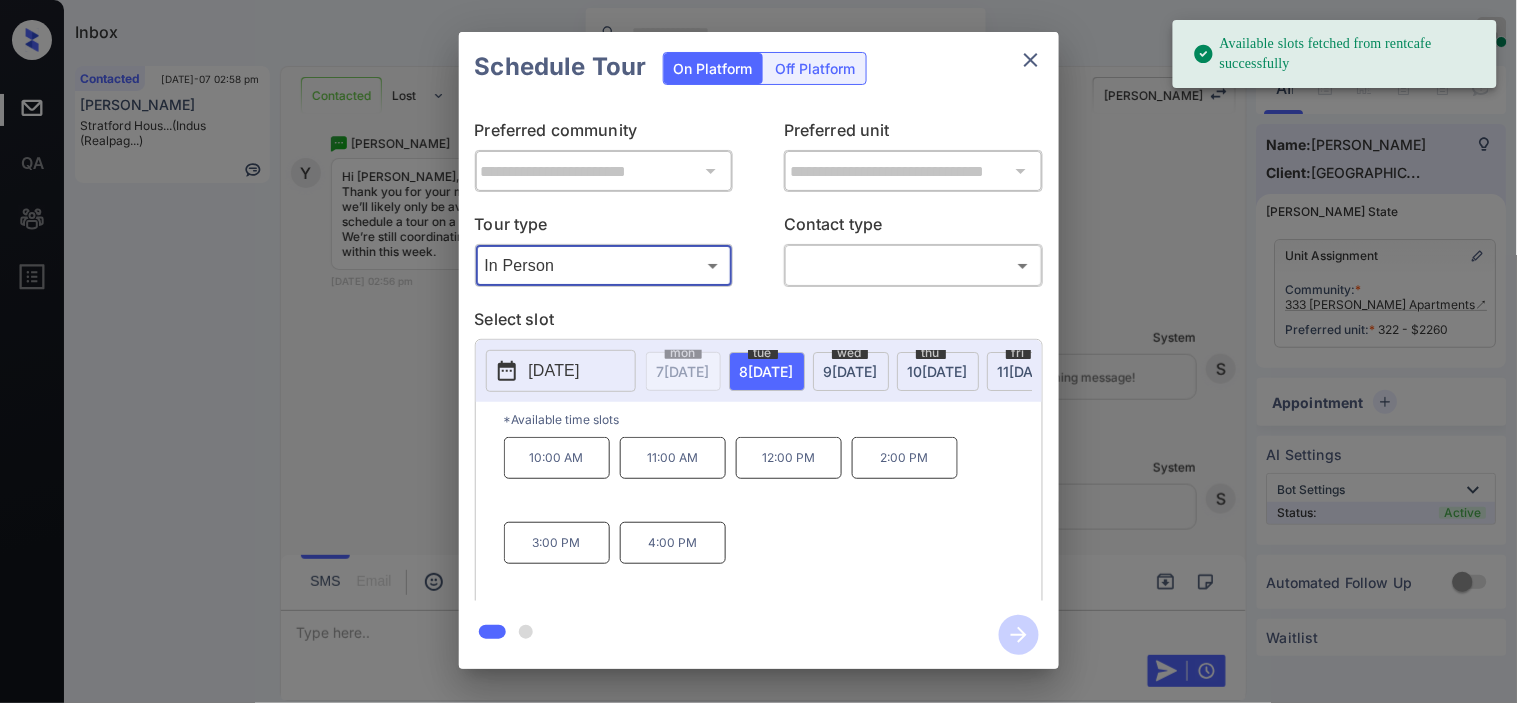 click on "2025-07-08" at bounding box center [561, 371] 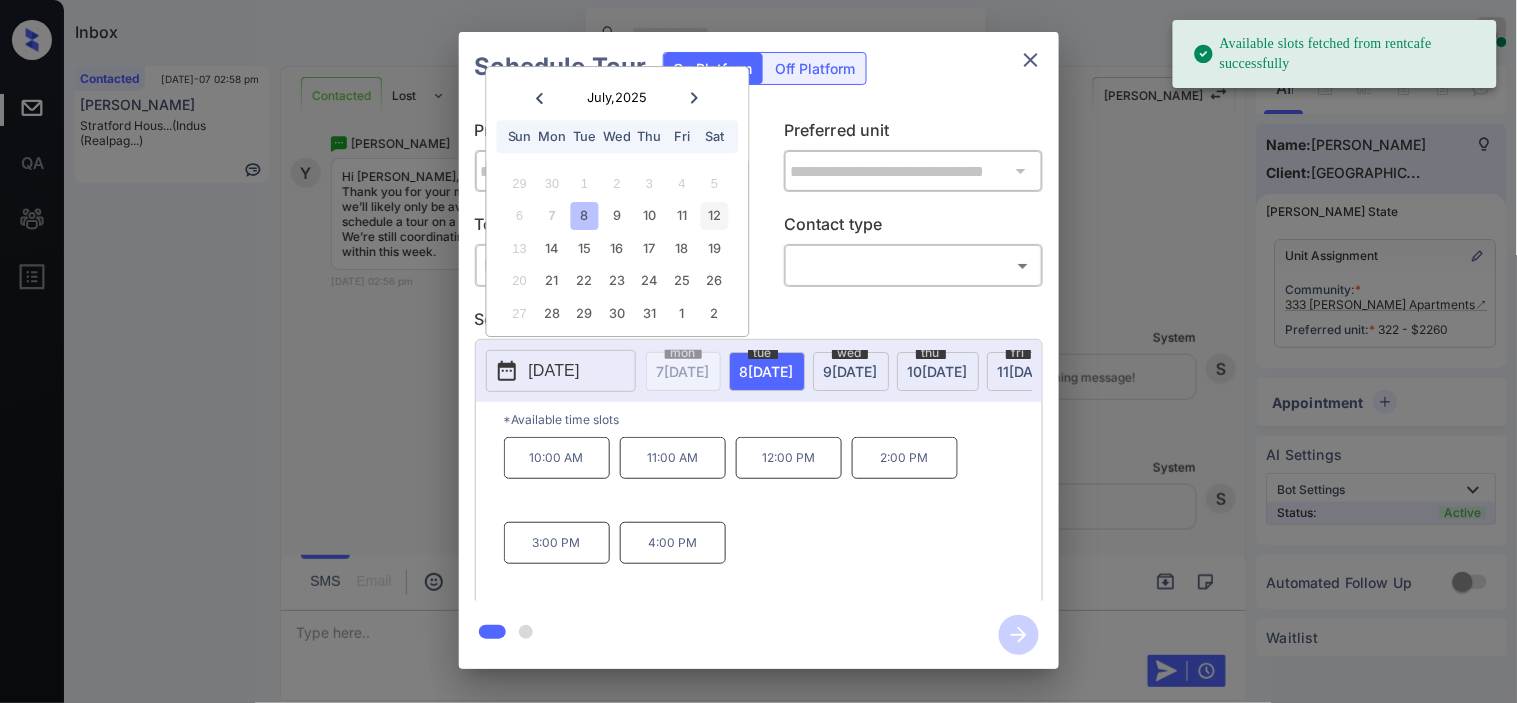click on "12" at bounding box center (714, 216) 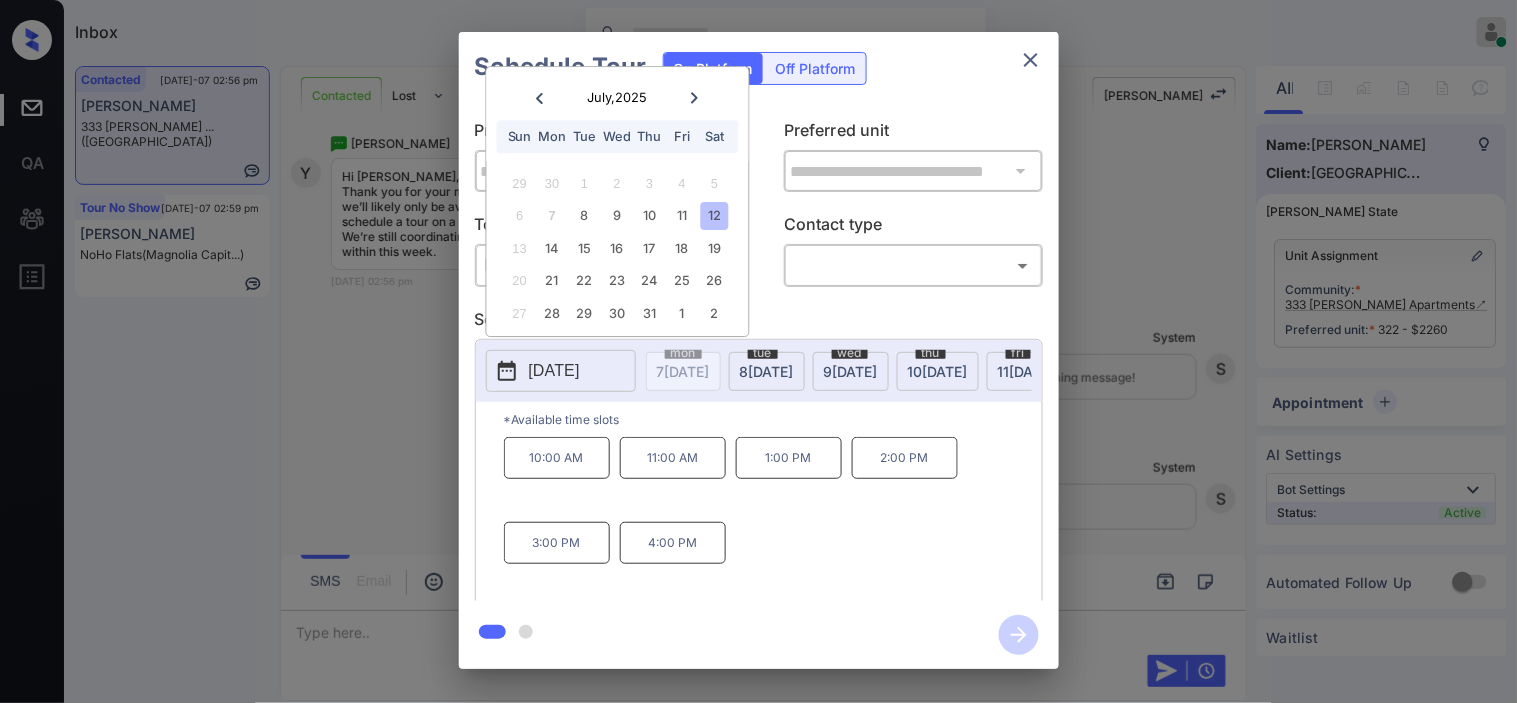 click on "**********" at bounding box center [758, 350] 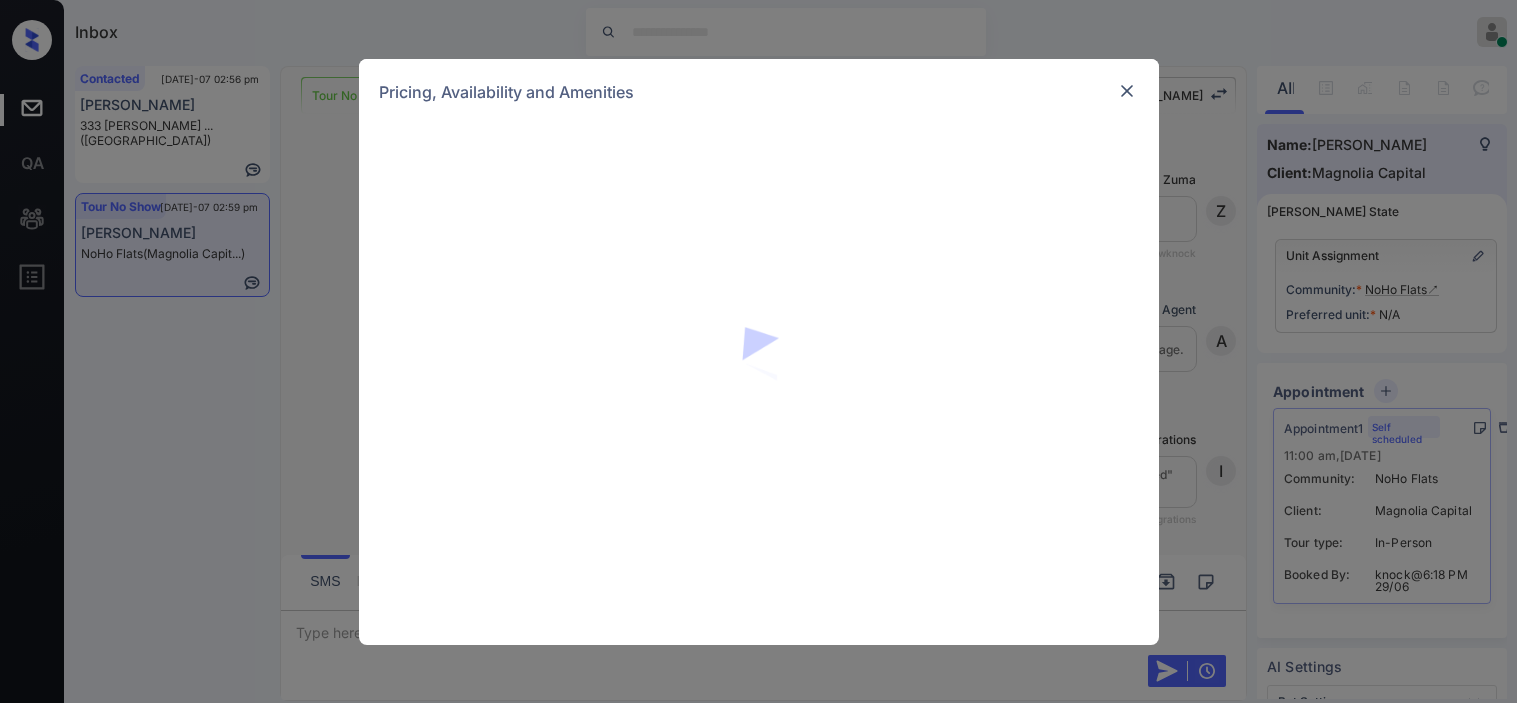 scroll, scrollTop: 0, scrollLeft: 0, axis: both 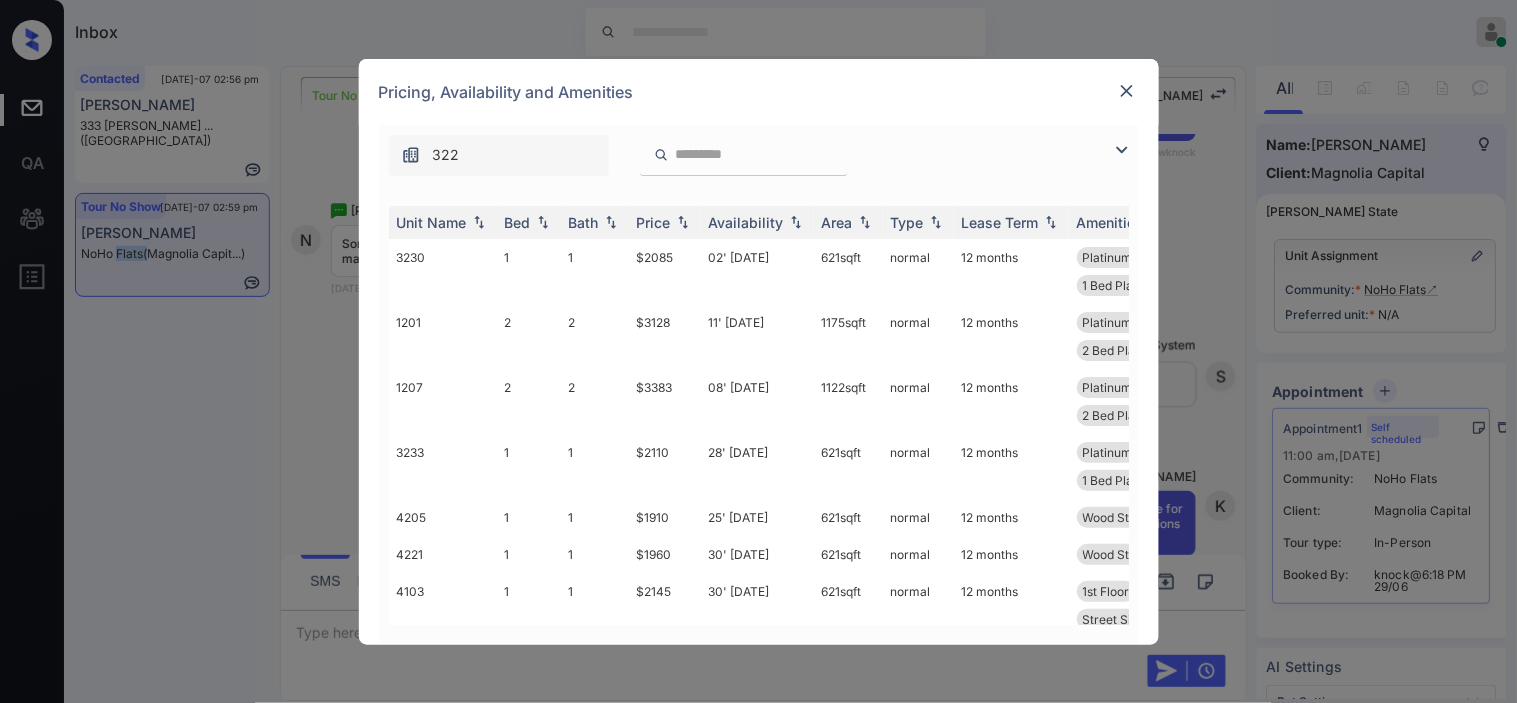 click at bounding box center (1127, 91) 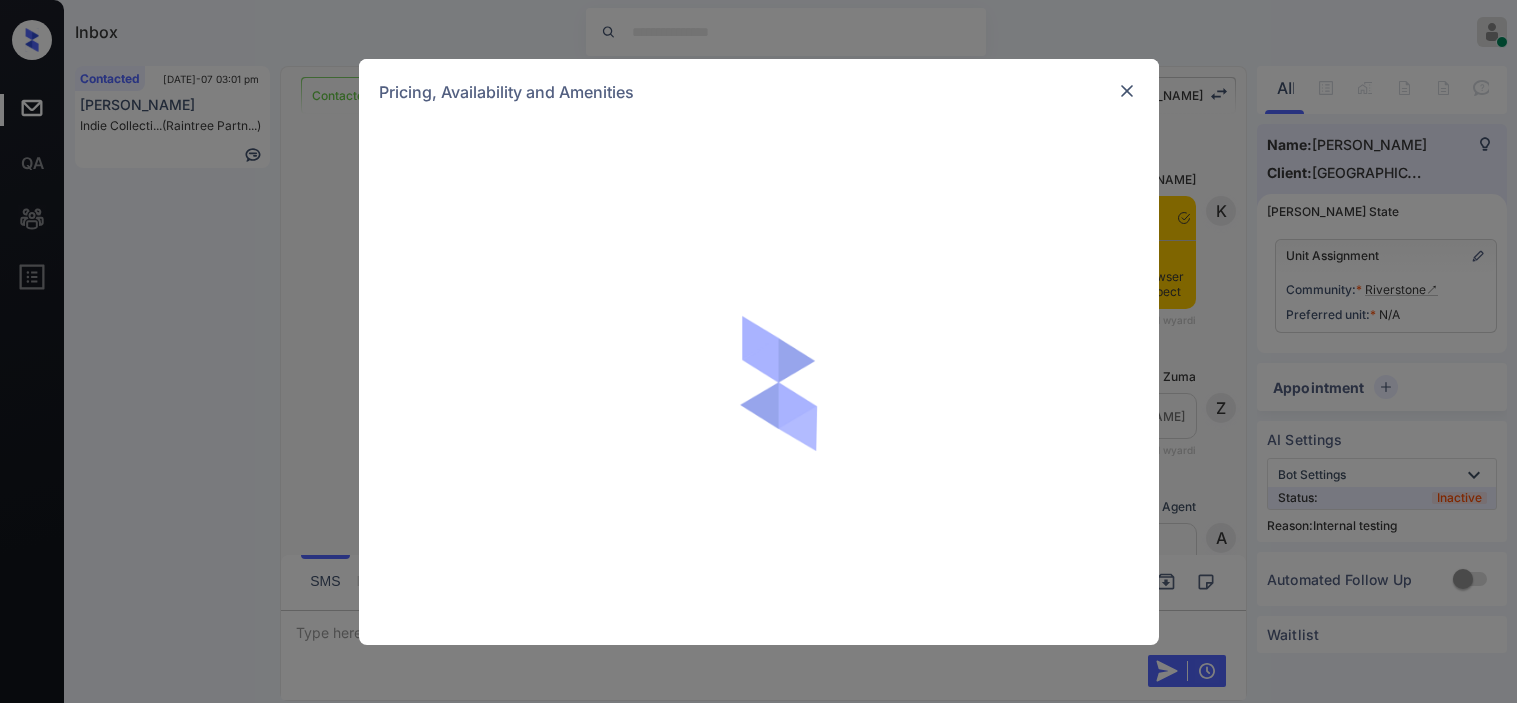 scroll, scrollTop: 0, scrollLeft: 0, axis: both 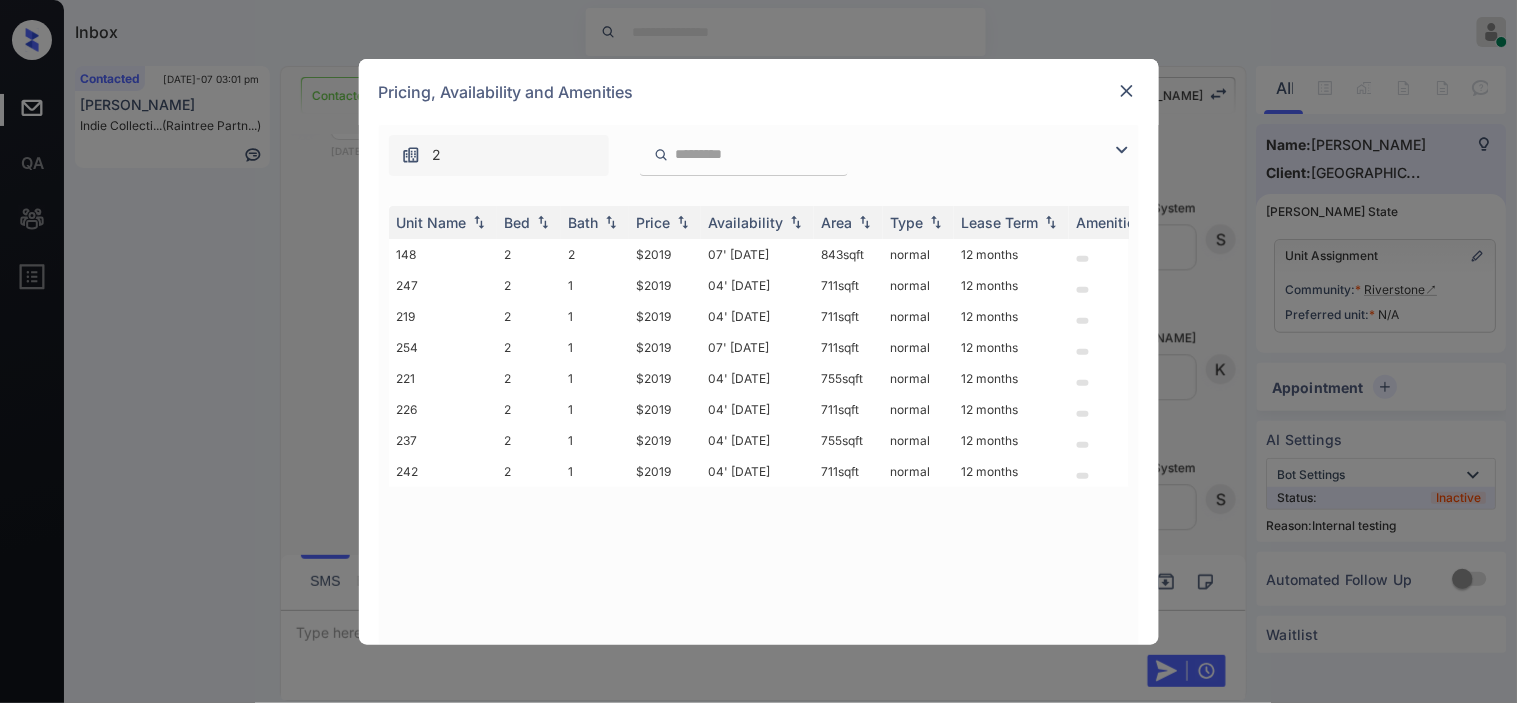 click at bounding box center (1122, 150) 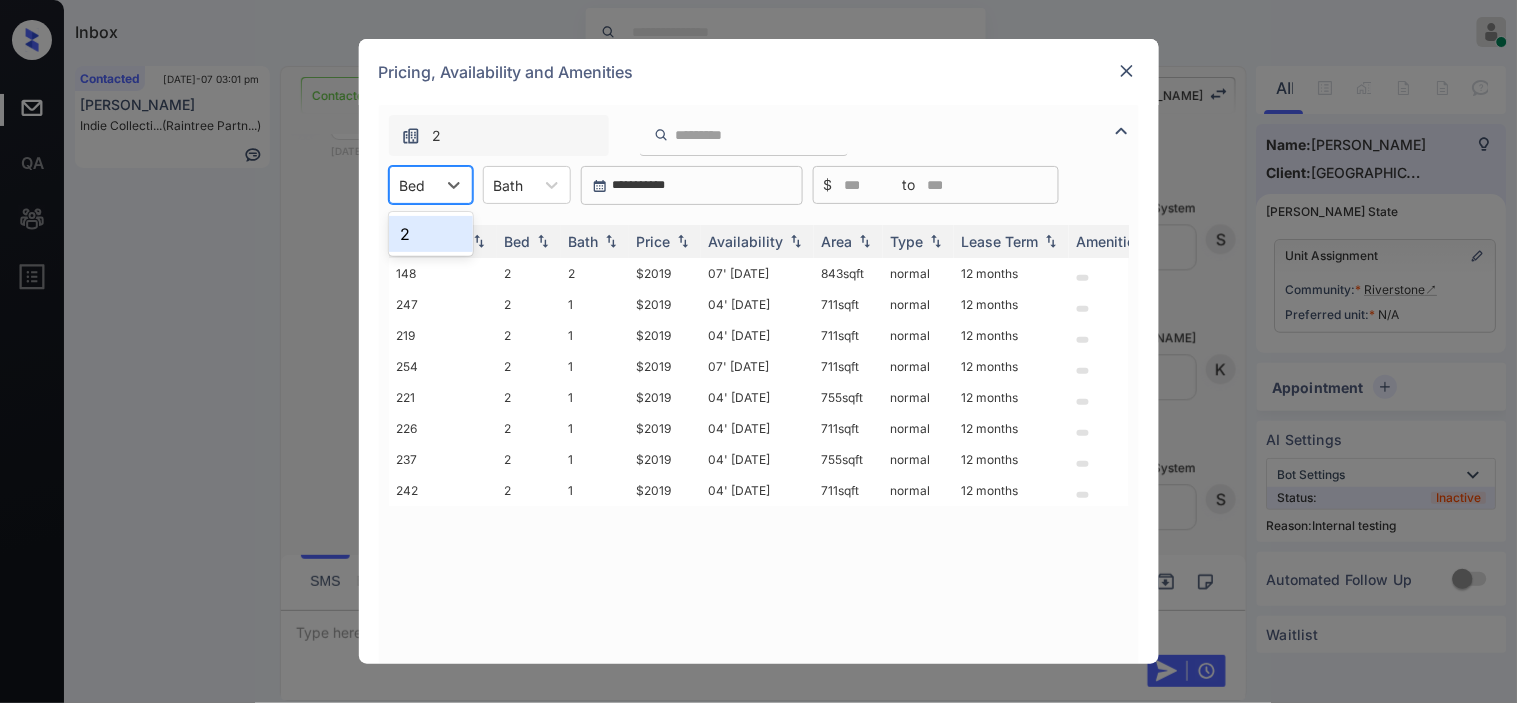 click on "Bed" at bounding box center [413, 185] 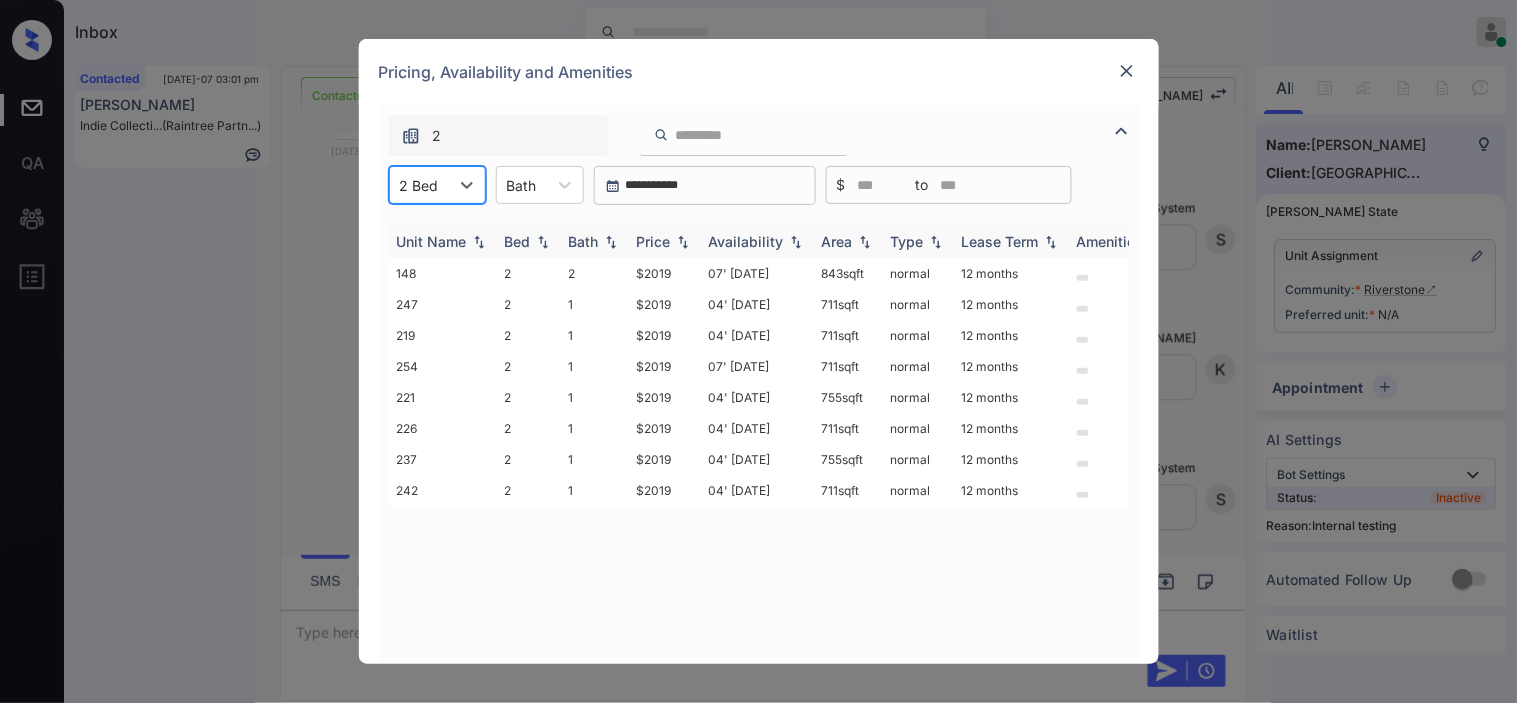 click at bounding box center [683, 242] 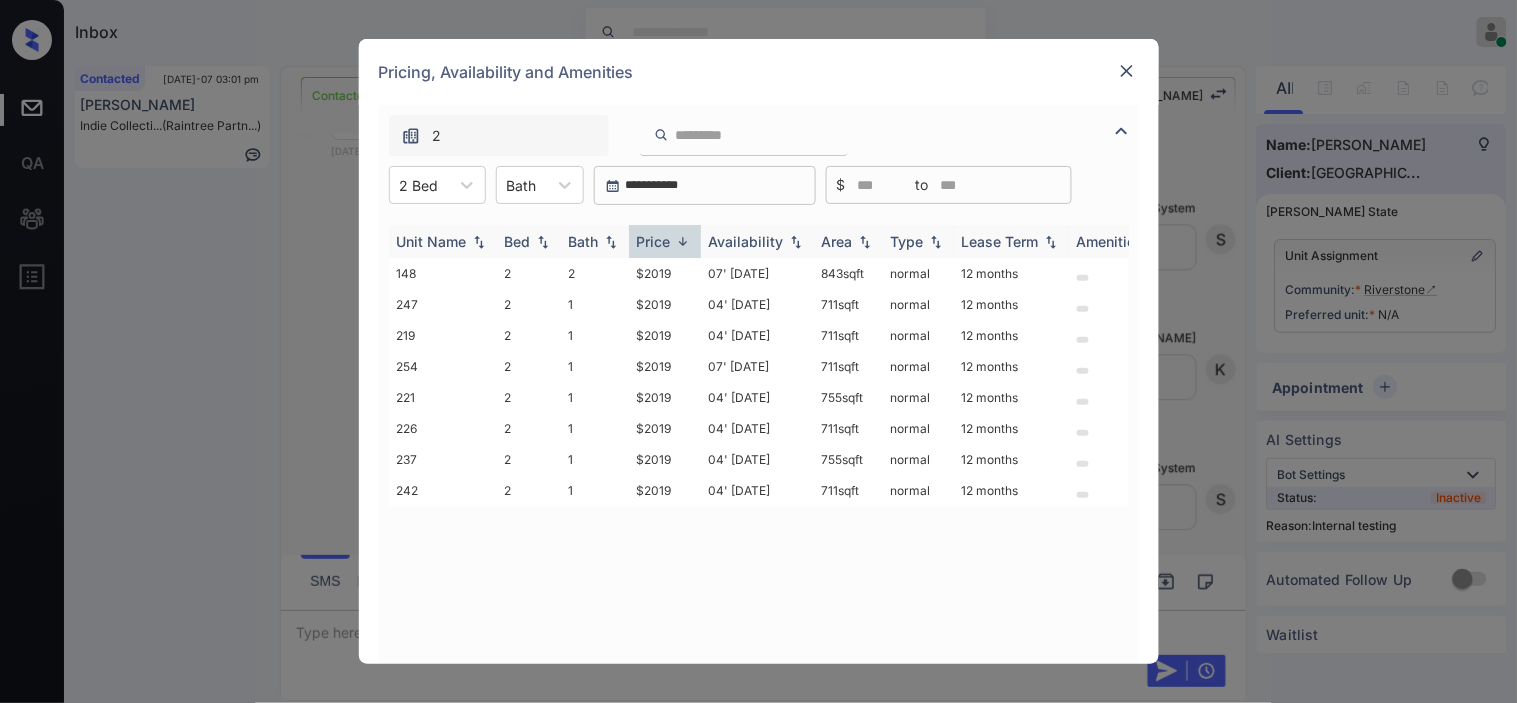 click at bounding box center [683, 241] 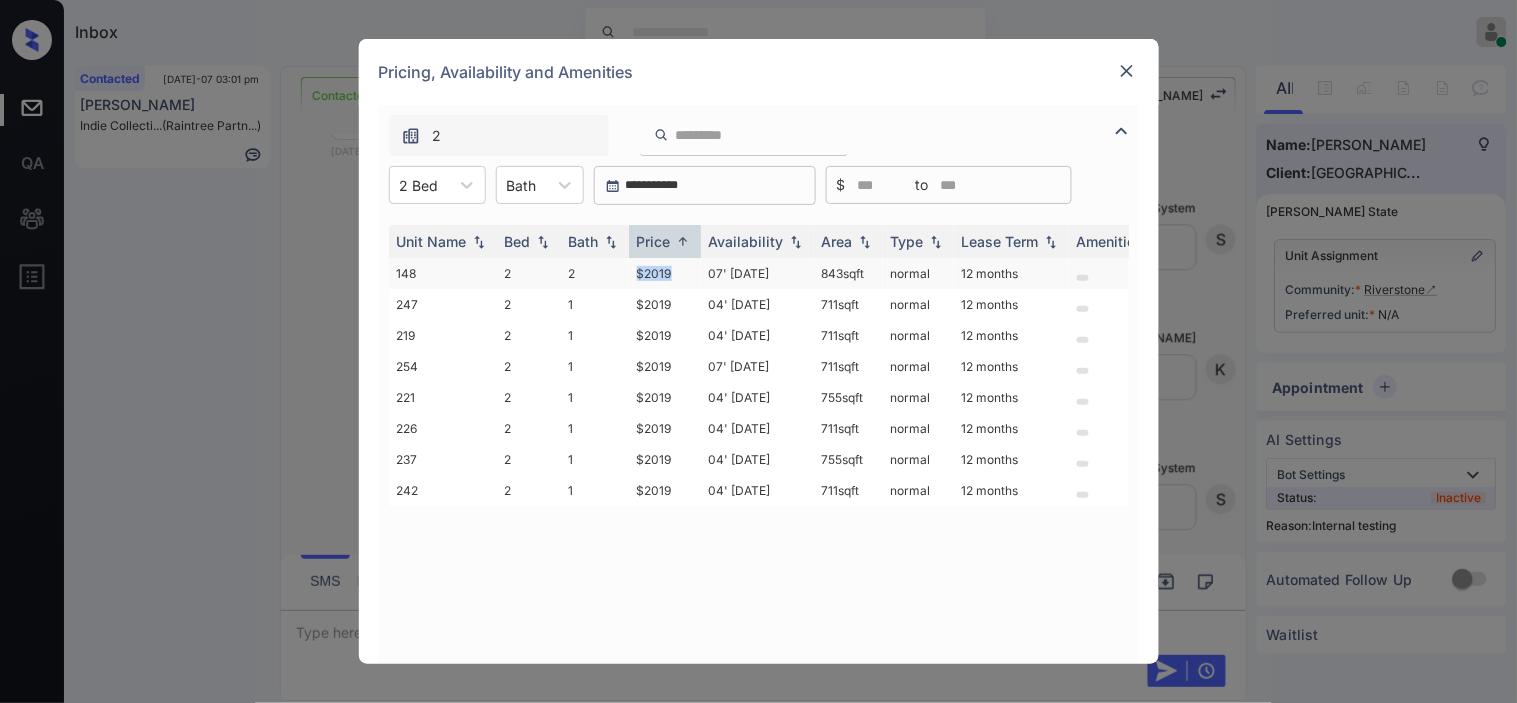 drag, startPoint x: 630, startPoint y: 272, endPoint x: 673, endPoint y: 271, distance: 43.011627 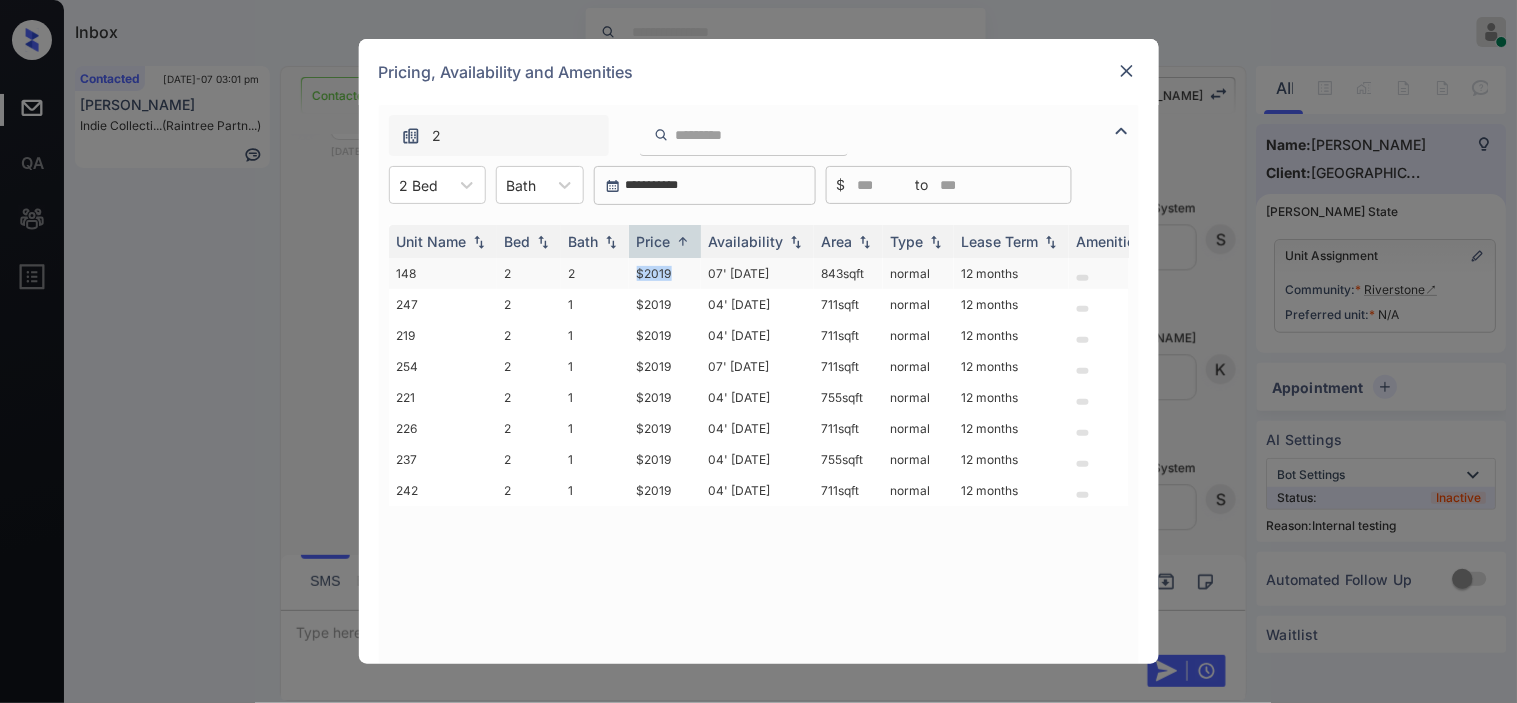 copy on "$2019" 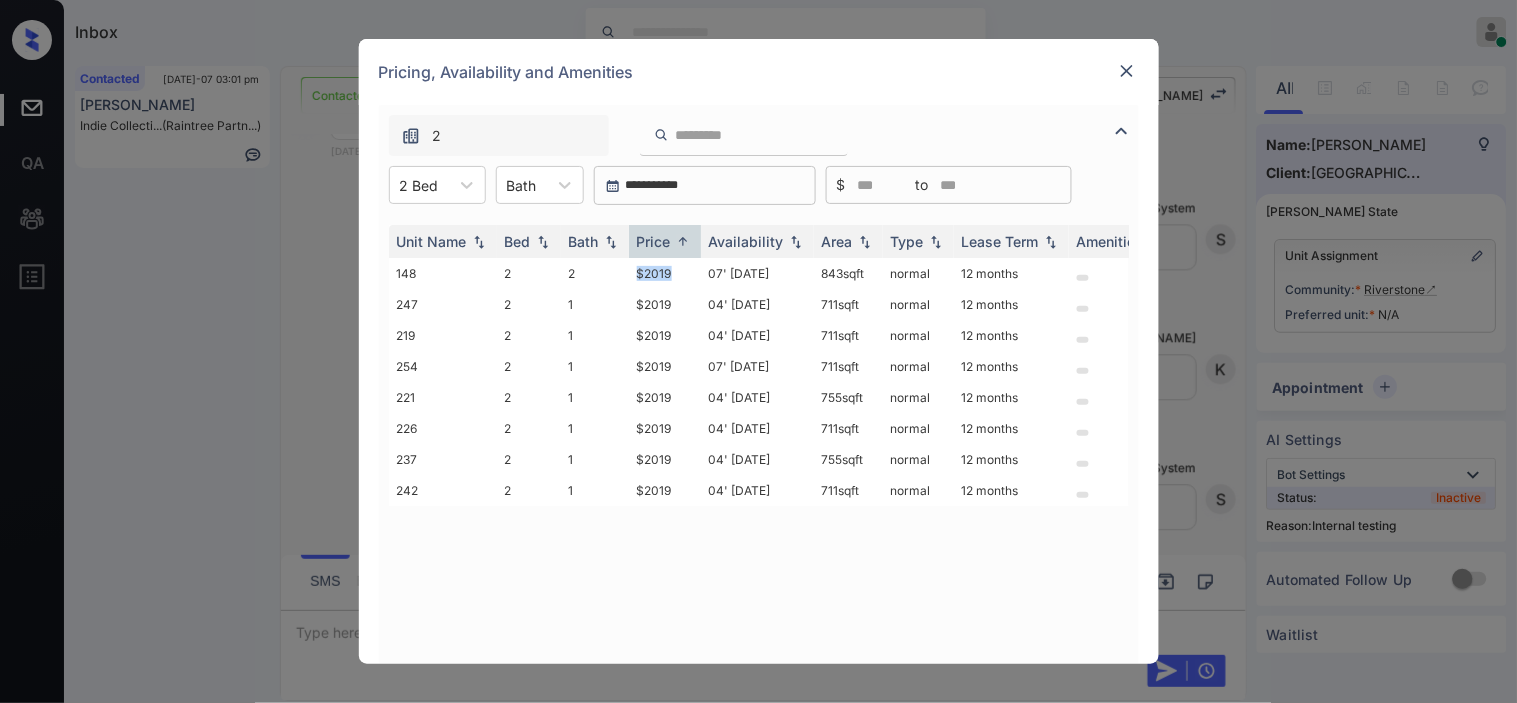 click at bounding box center [1127, 71] 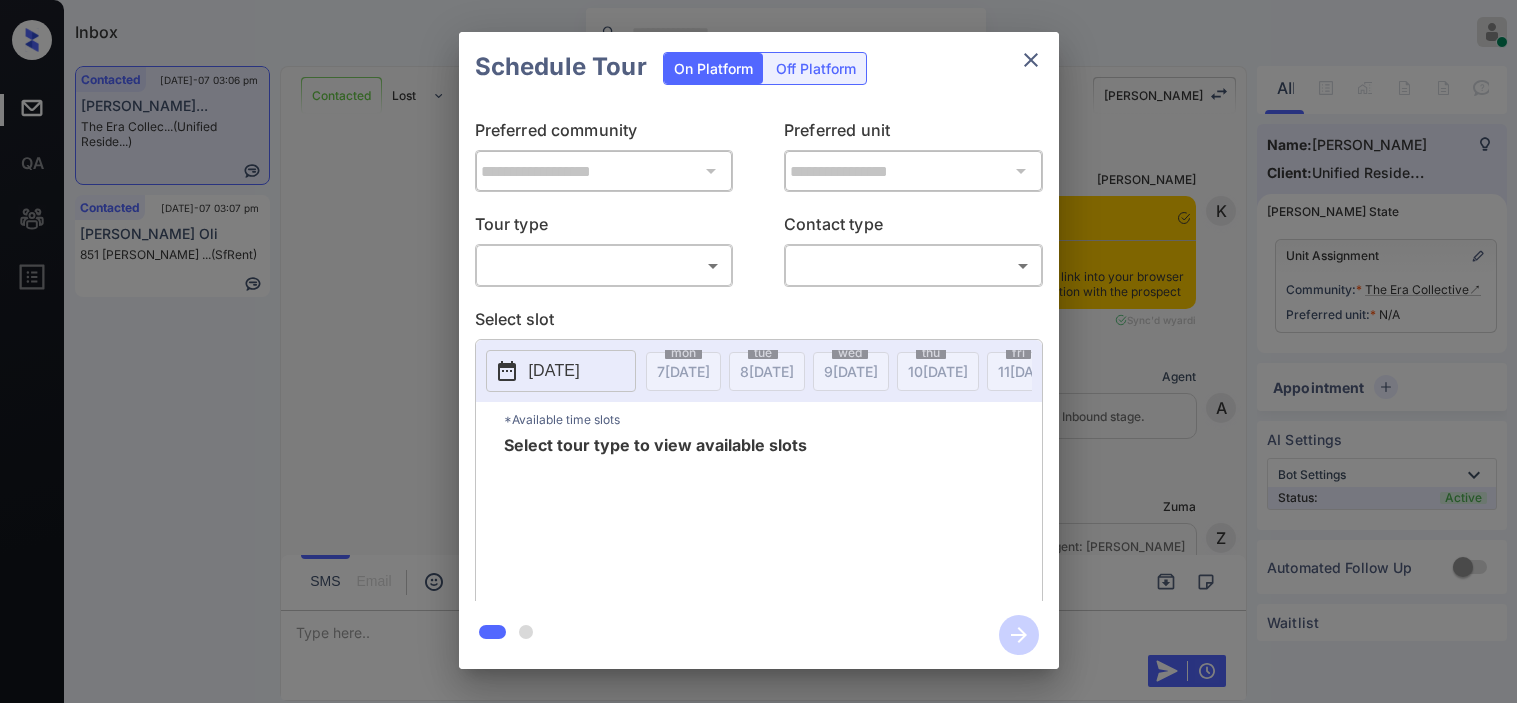 scroll, scrollTop: 0, scrollLeft: 0, axis: both 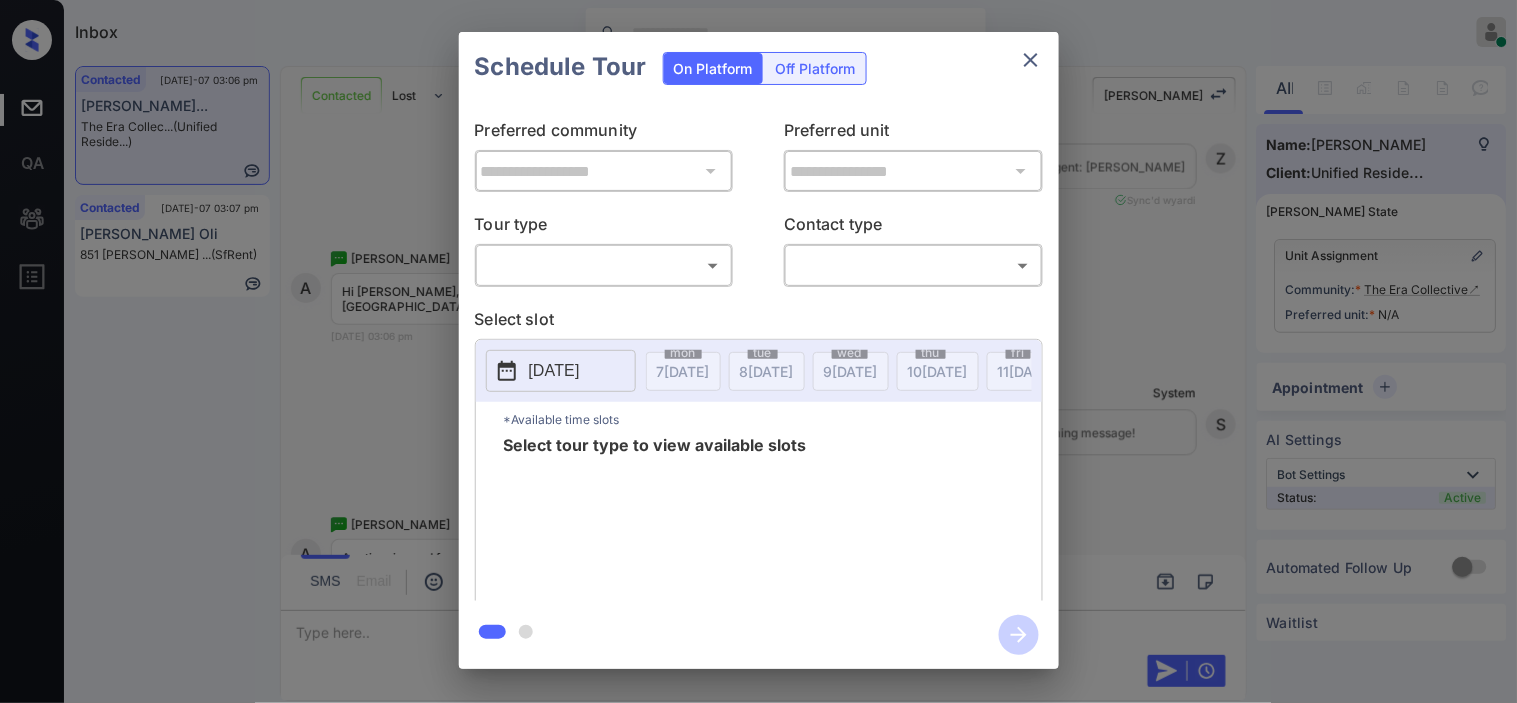 click on "Inbox Kristine Capara Online Set yourself   offline Set yourself   on break Profile Switch to  dark  mode Sign out Contacted Jul-07 03:06 pm   Austin Denniso... The Era Collec...  (Unified Reside...) Contacted Jul-07 03:07 pm   Bishal Oli 851 O’Farrell ...  (SfRent) Contacted Lost Lead Sentiment: Angry Upon sliding the acknowledgement:  Lead will move to lost stage. * ​ SMS and call option will be set to opt out. AFM will be turned off for the lead. Kelsey New Message Kelsey Notes Note: https://conversation.getzuma.com/686c36aeb819fc7c02ae10d1 - Paste this link into your browser to view Kelsey’s conversation with the prospect Jul 07, 2025 02:05 pm  Sync'd w  yardi K New Message Agent Lead created via leadPoller in Inbound stage. Jul 07, 2025 02:05 pm A New Message Zuma Lead transferred to leasing agent: kelsey Jul 07, 2025 02:05 pm  Sync'd w  yardi Z New Message Agent AFM Request sent to Kelsey. Jul 07, 2025 02:05 pm A New Message Agent Notes Note: Jul 07, 2025 02:05 pm A New Message Kelsey    Sync'd w" at bounding box center [758, 351] 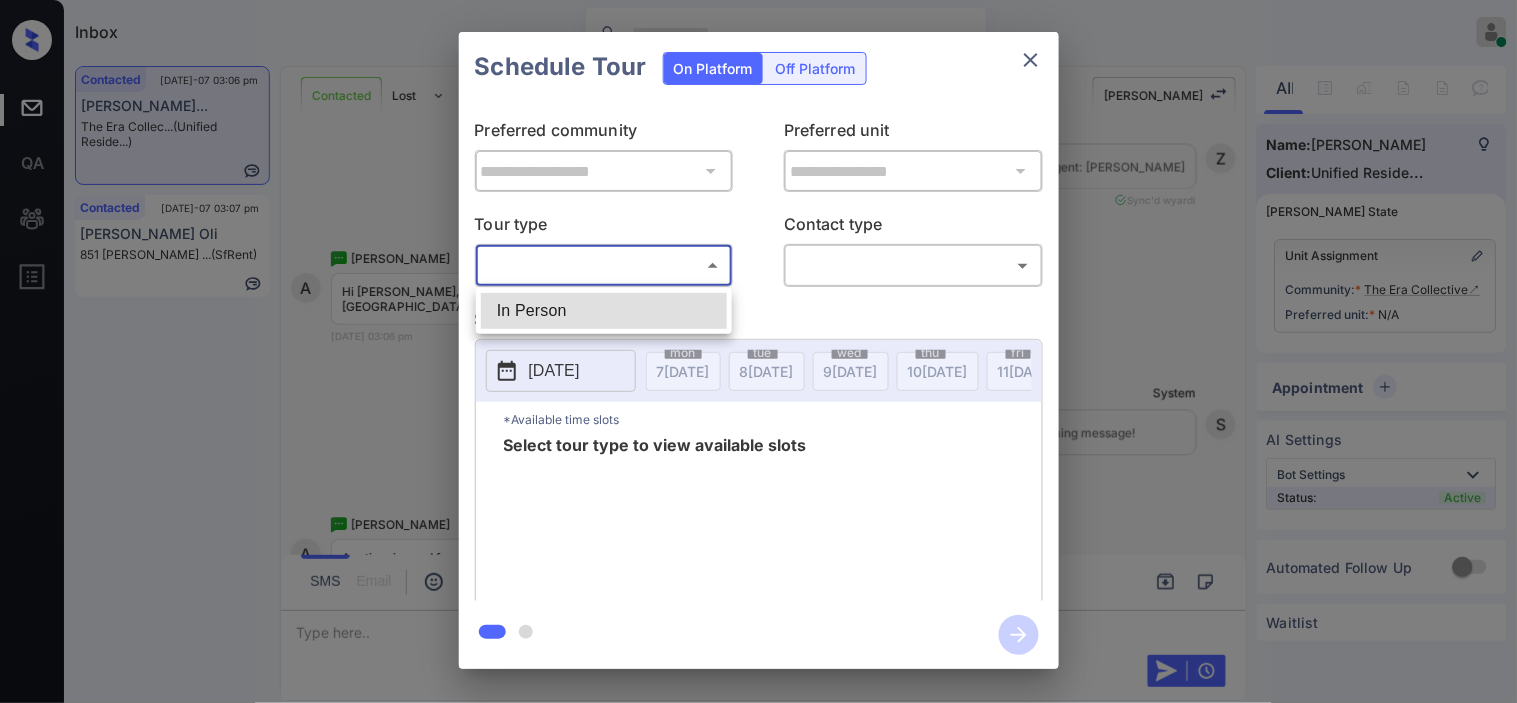 click at bounding box center (758, 351) 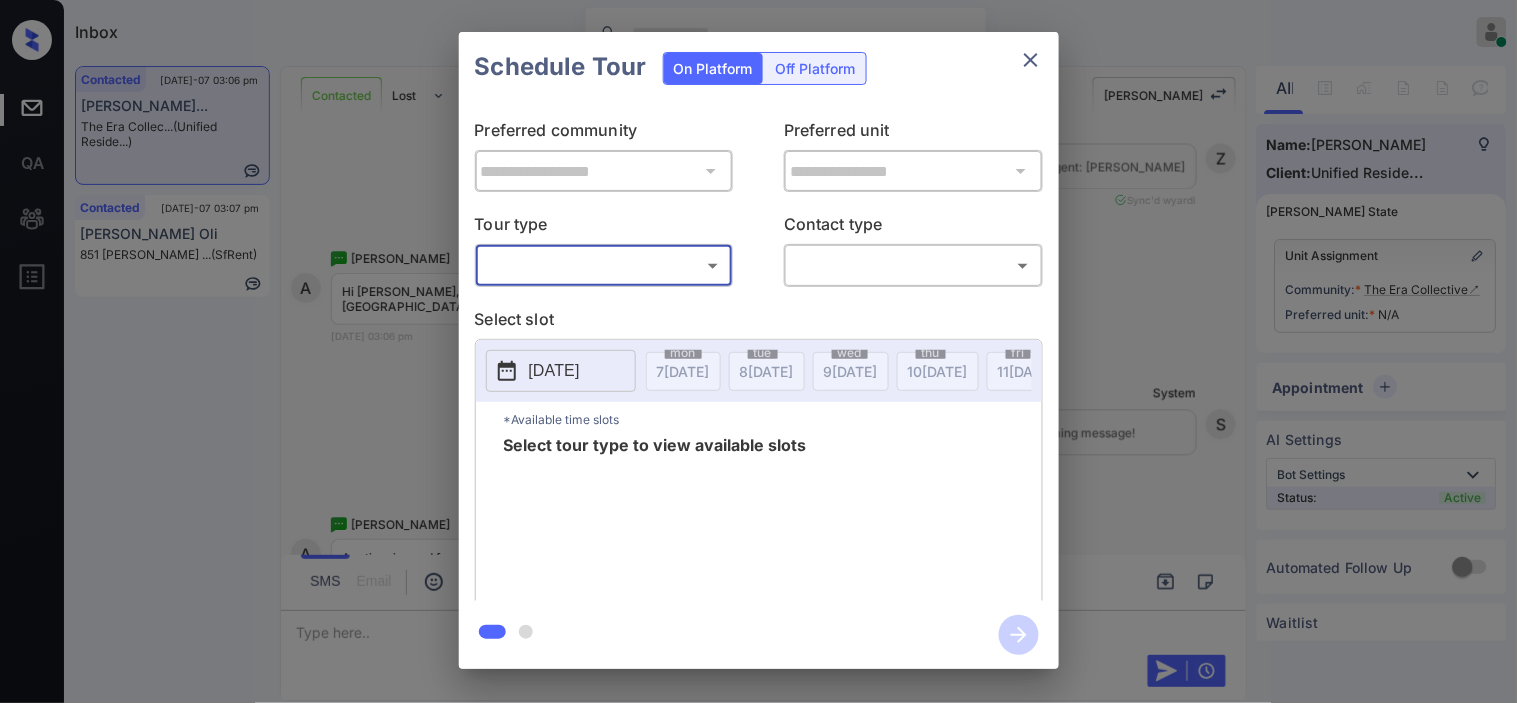 click on "**********" at bounding box center (758, 350) 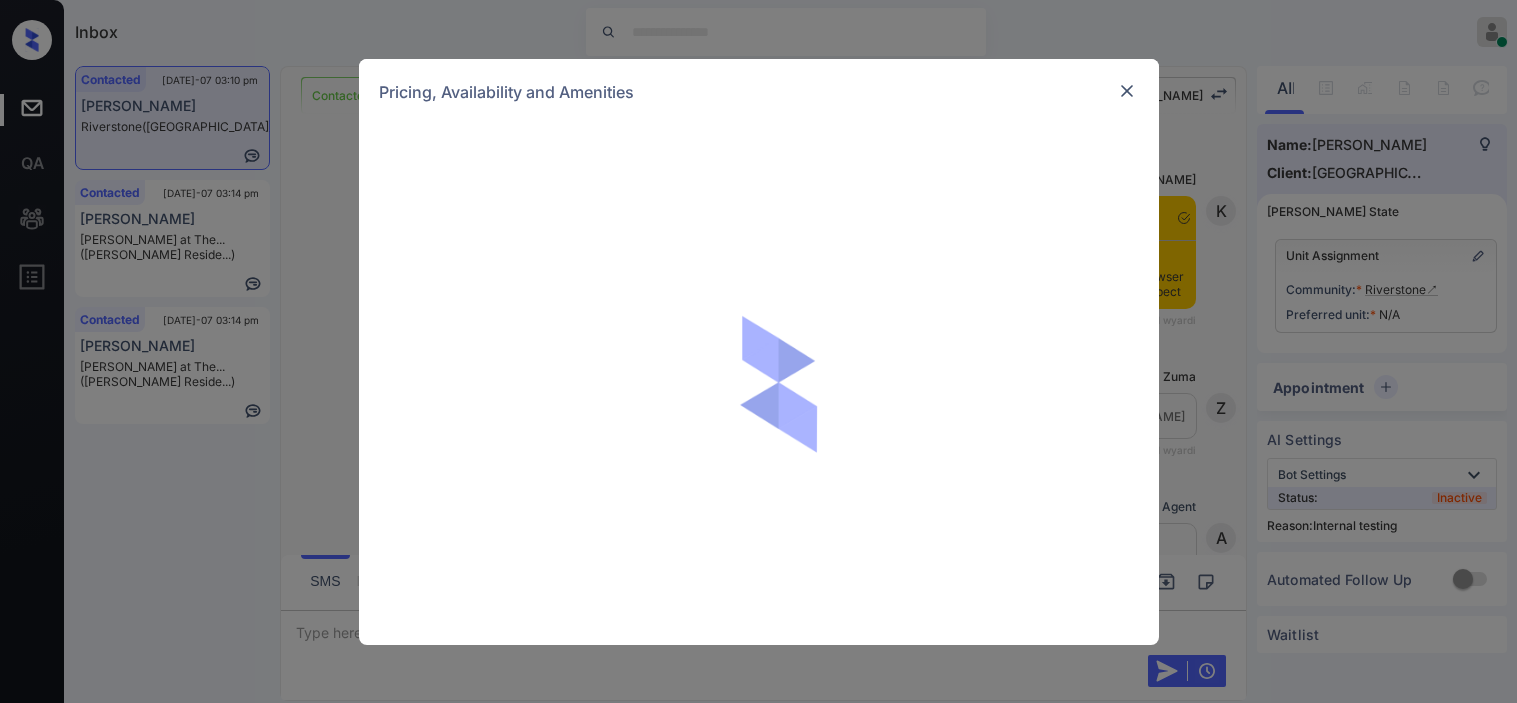 scroll, scrollTop: 0, scrollLeft: 0, axis: both 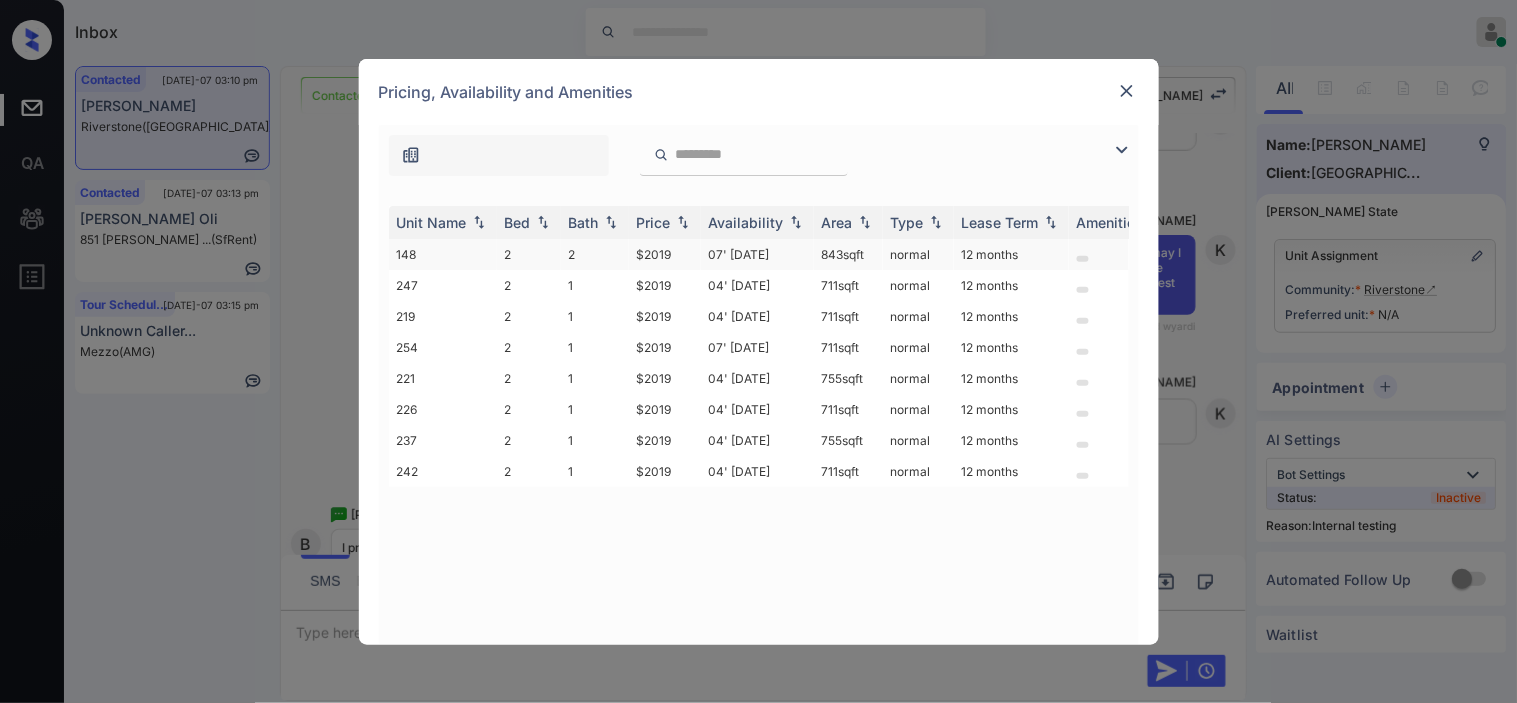 click on "$2019" at bounding box center [665, 254] 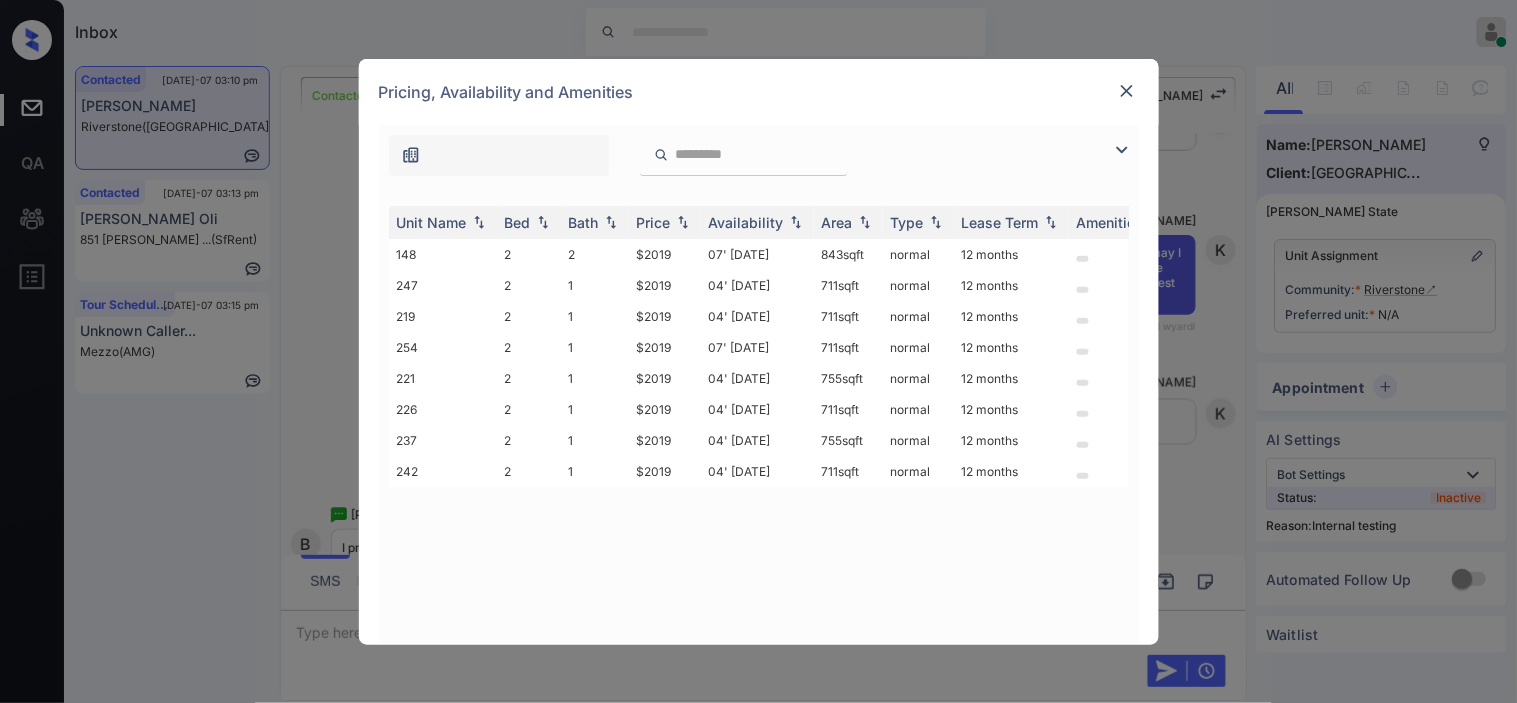 drag, startPoint x: 632, startPoint y: 254, endPoint x: 1158, endPoint y: 148, distance: 536.57434 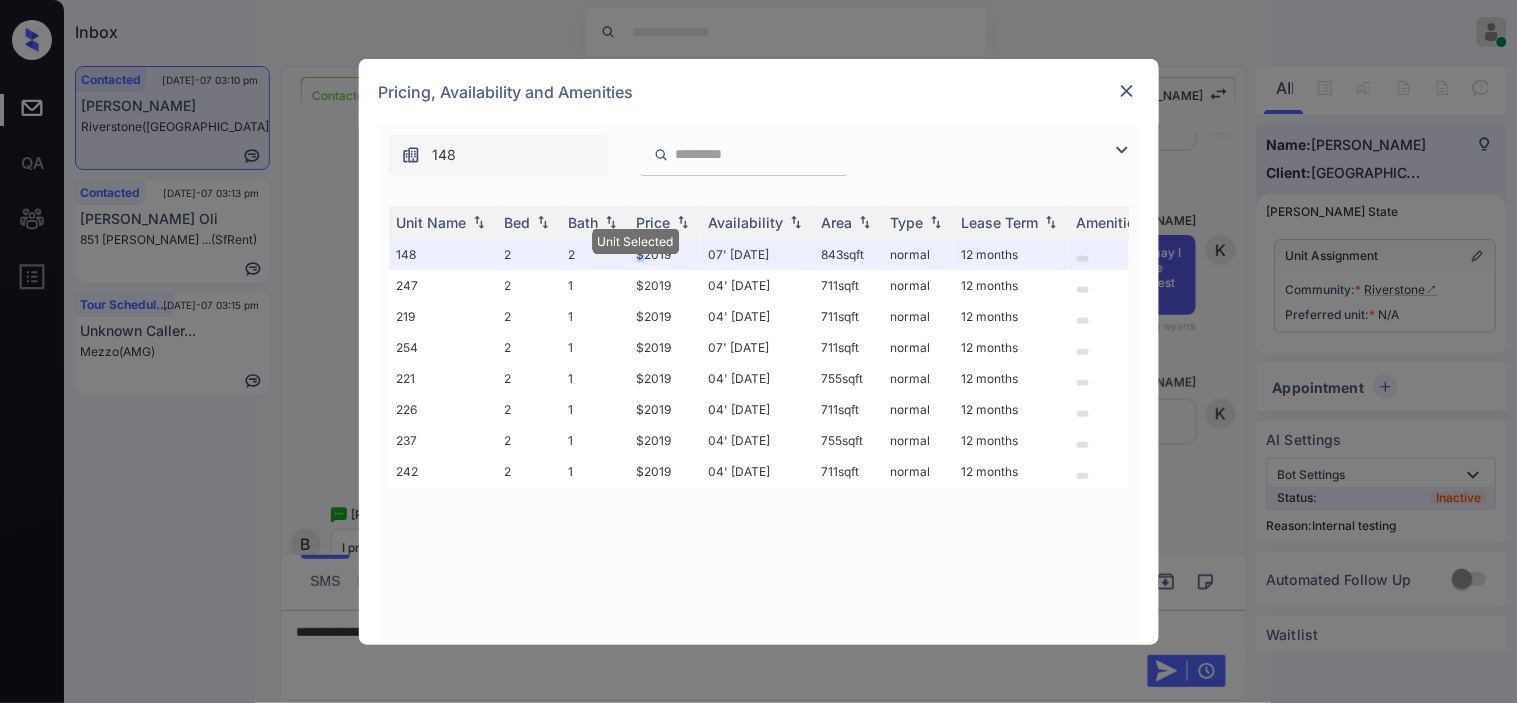 click at bounding box center (1127, 91) 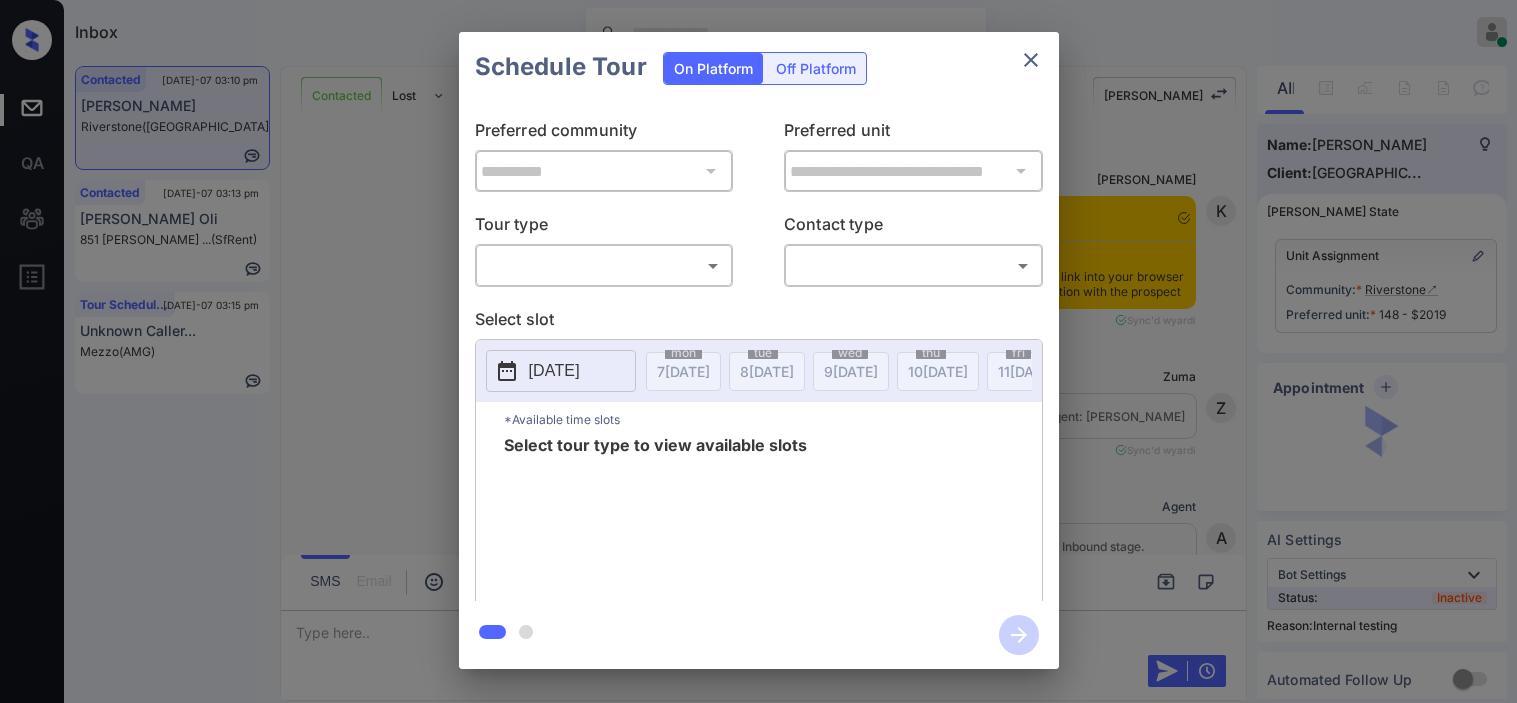 scroll, scrollTop: 0, scrollLeft: 0, axis: both 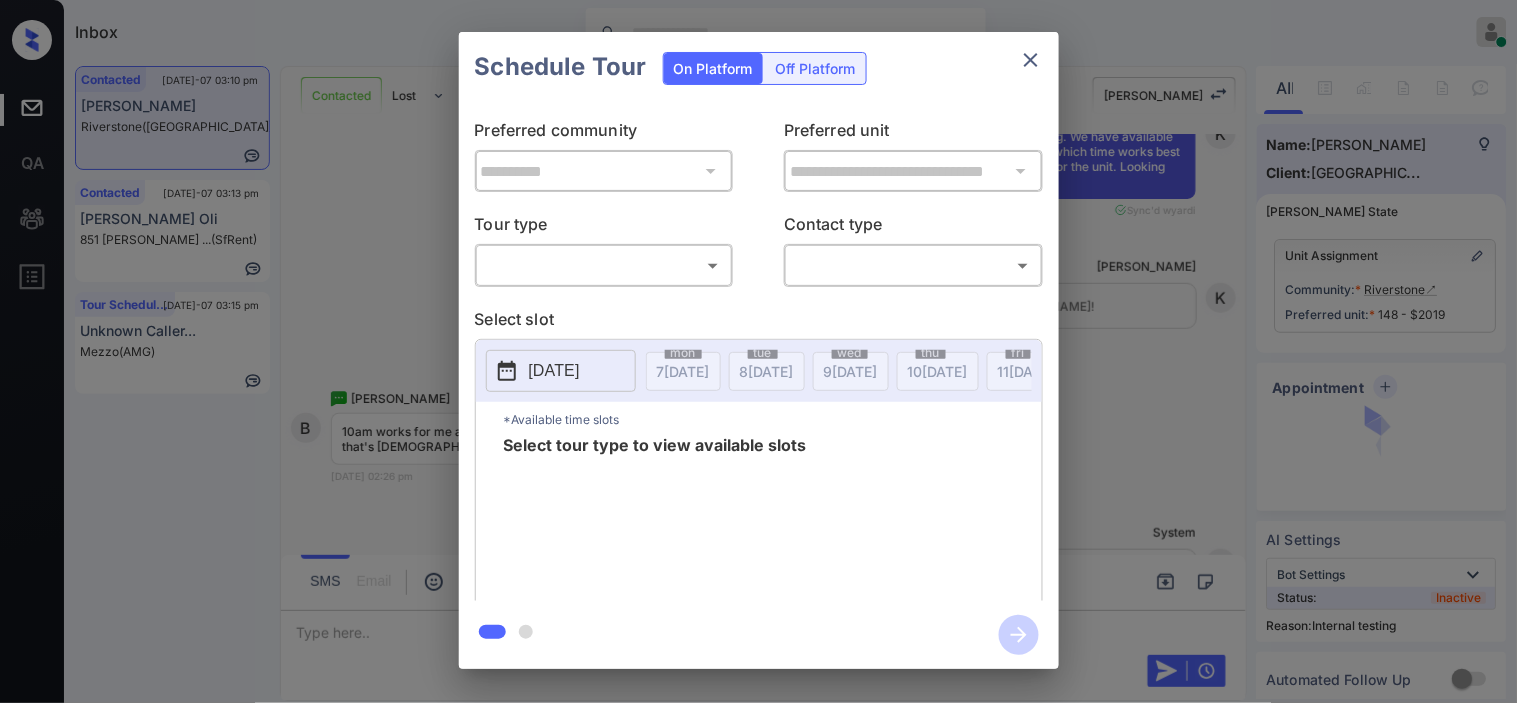 click on "Inbox Kristine Capara Online Set yourself   offline Set yourself   on break Profile Switch to  dark  mode Sign out Contacted Jul-07 03:10 pm   Brynell Polk Riverstone  (Fairfield) Contacted Jul-07 03:13 pm   Bishal Oli 851 O’Farrell ...  (SfRent) Tour Scheduled Jul-07 03:15 pm   Unknown Caller... Mezzo  (AMG) Contacted Lost Lead Sentiment: Angry Upon sliding the acknowledgement:  Lead will move to lost stage. * ​ SMS and call option will be set to opt out. AFM will be turned off for the lead. Kelsey New Message Kelsey Notes Note: https://conversation.getzuma.com/686b7ff1c5699ab8c41faae0 - Paste this link into your browser to view Kelsey’s conversation with the prospect Jul 07, 2025 01:06 am  Sync'd w  yardi K New Message Zuma Lead transferred to leasing agent: kelsey Jul 07, 2025 01:06 am  Sync'd w  yardi Z New Message Agent Lead created via leadPoller in Inbound stage. Jul 07, 2025 01:06 am A New Message Agent AFM Request sent to Kelsey. Jul 07, 2025 01:06 am A New Message Agent Notes Note: A Kelsey K" at bounding box center (758, 351) 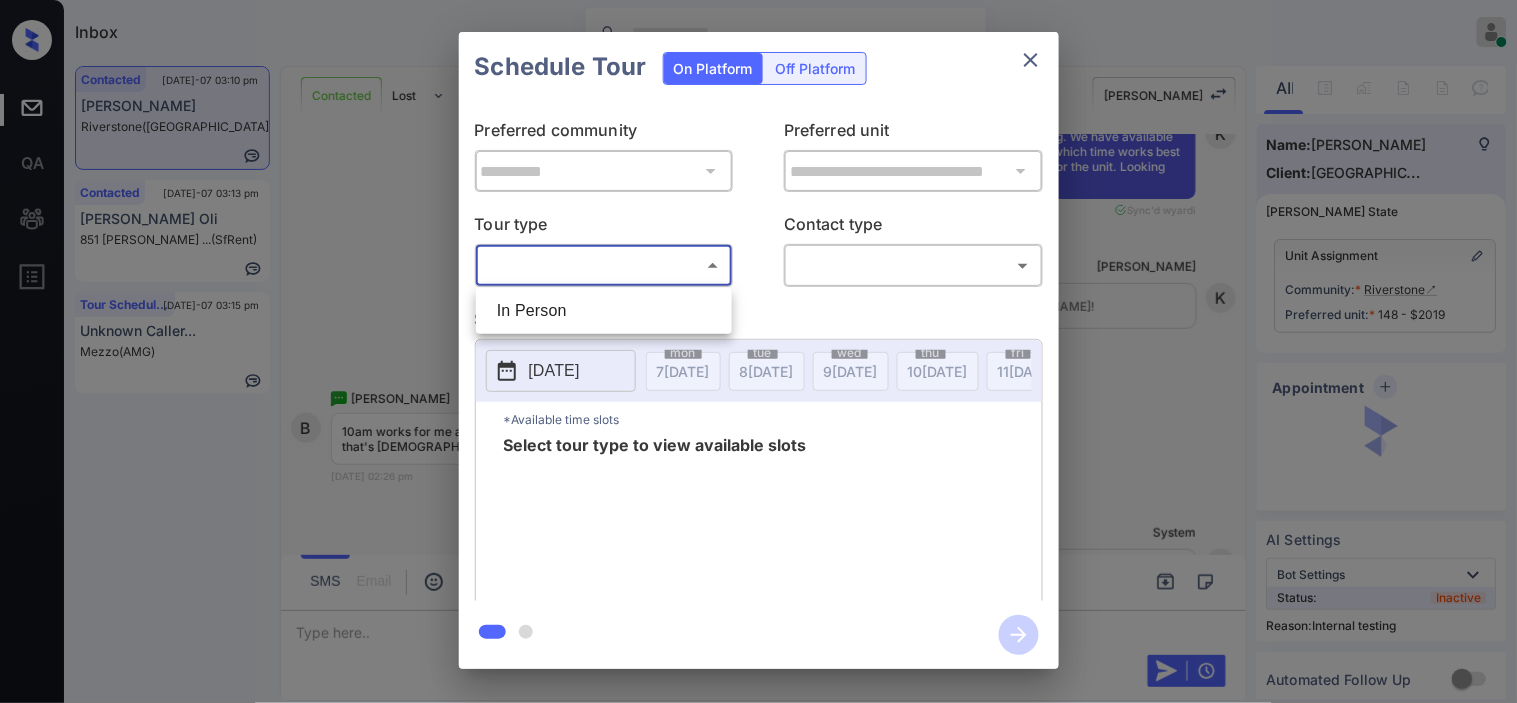 click on "In Person" at bounding box center [604, 311] 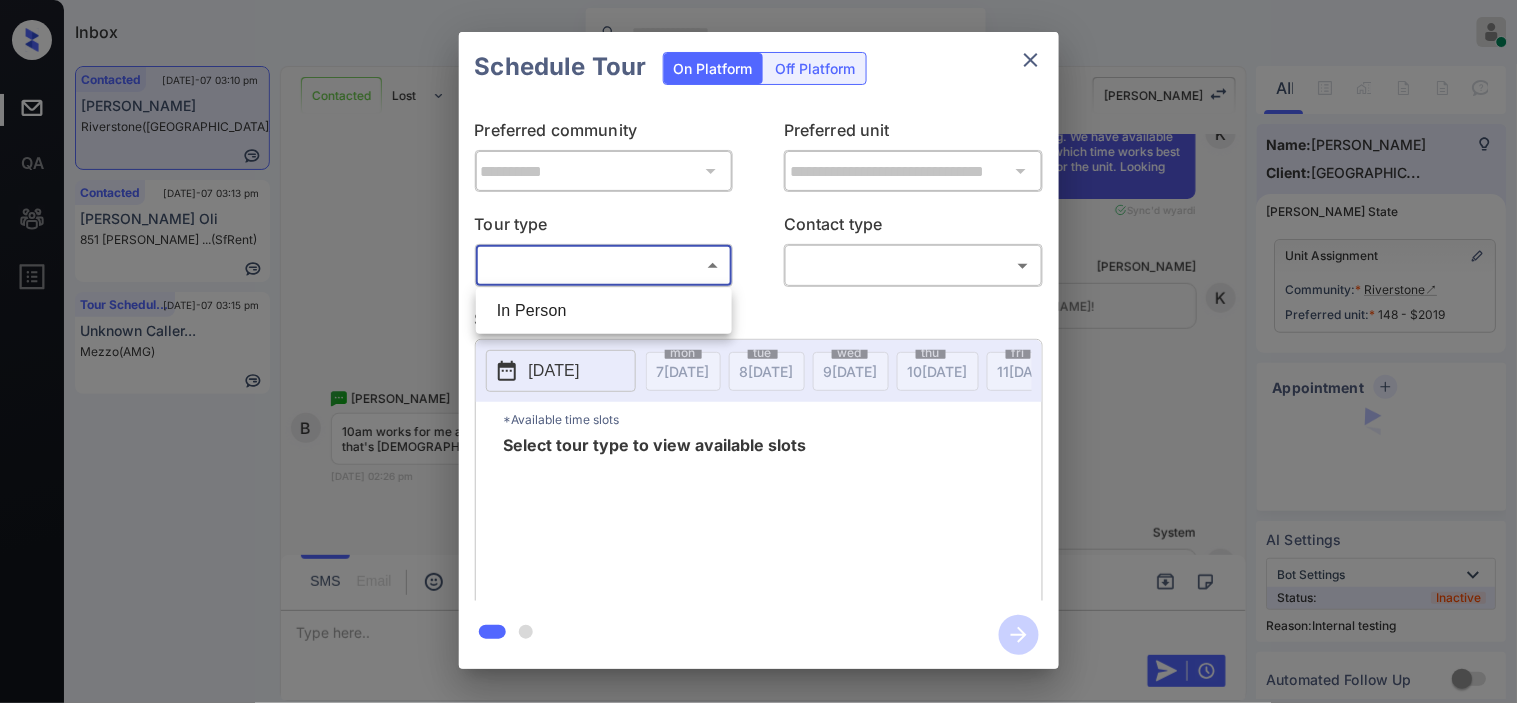 type on "********" 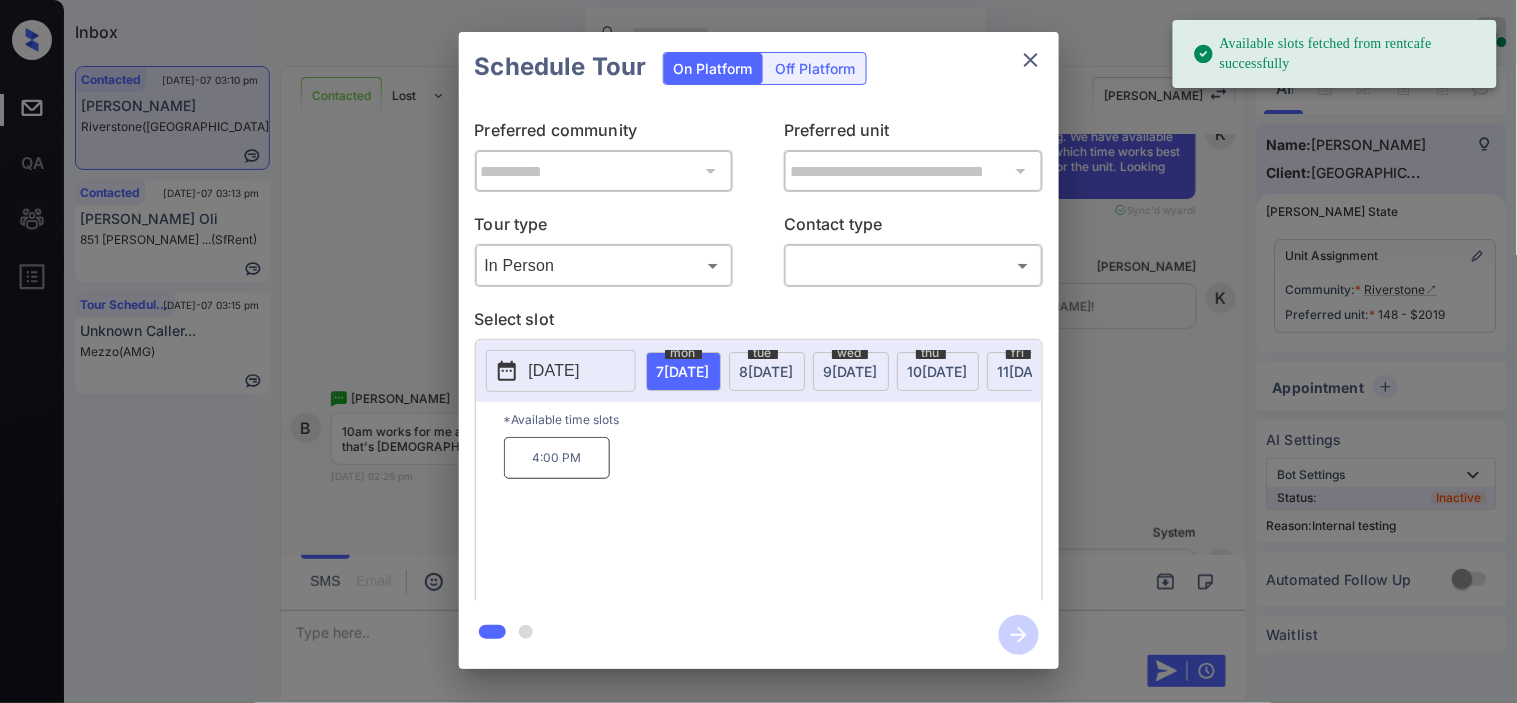 click on "8 JUL" at bounding box center [683, 371] 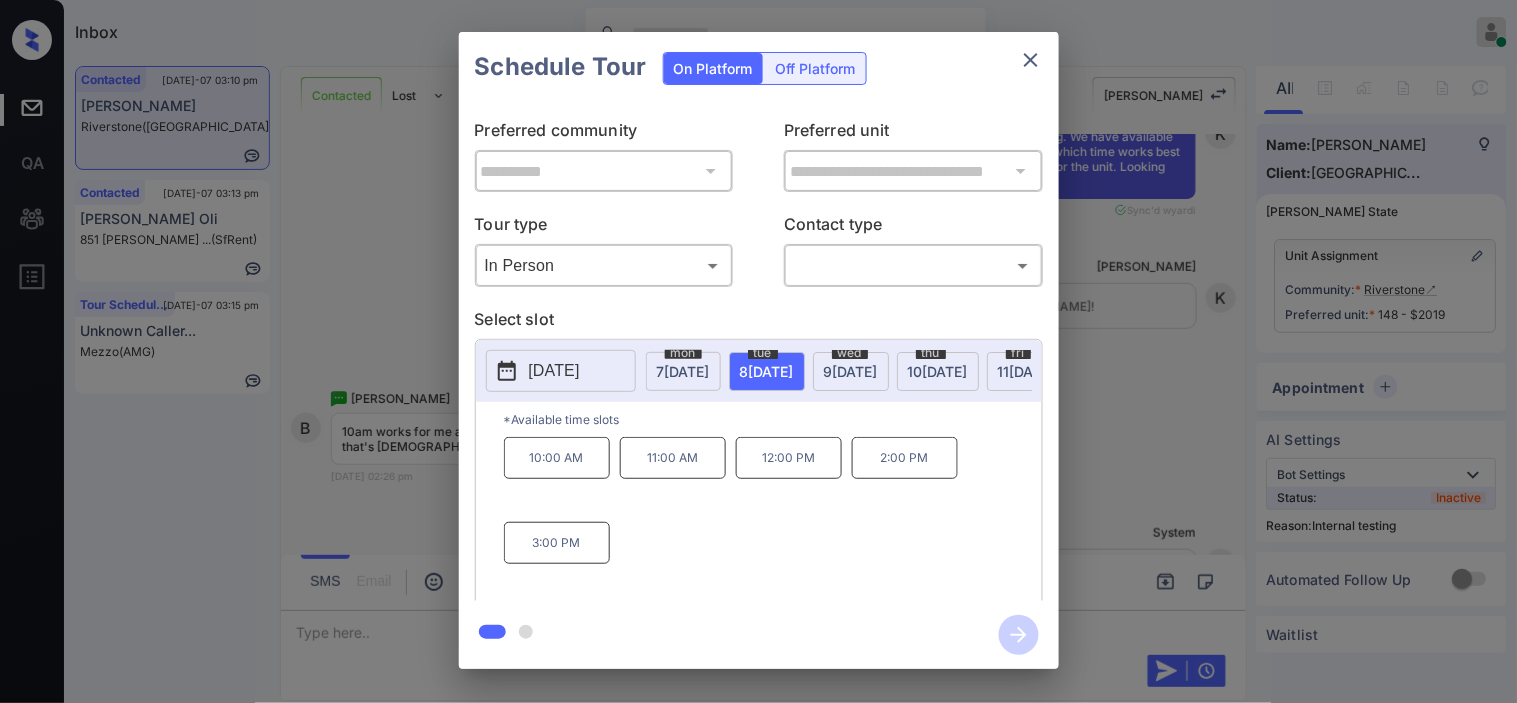 click on "**********" at bounding box center [758, 350] 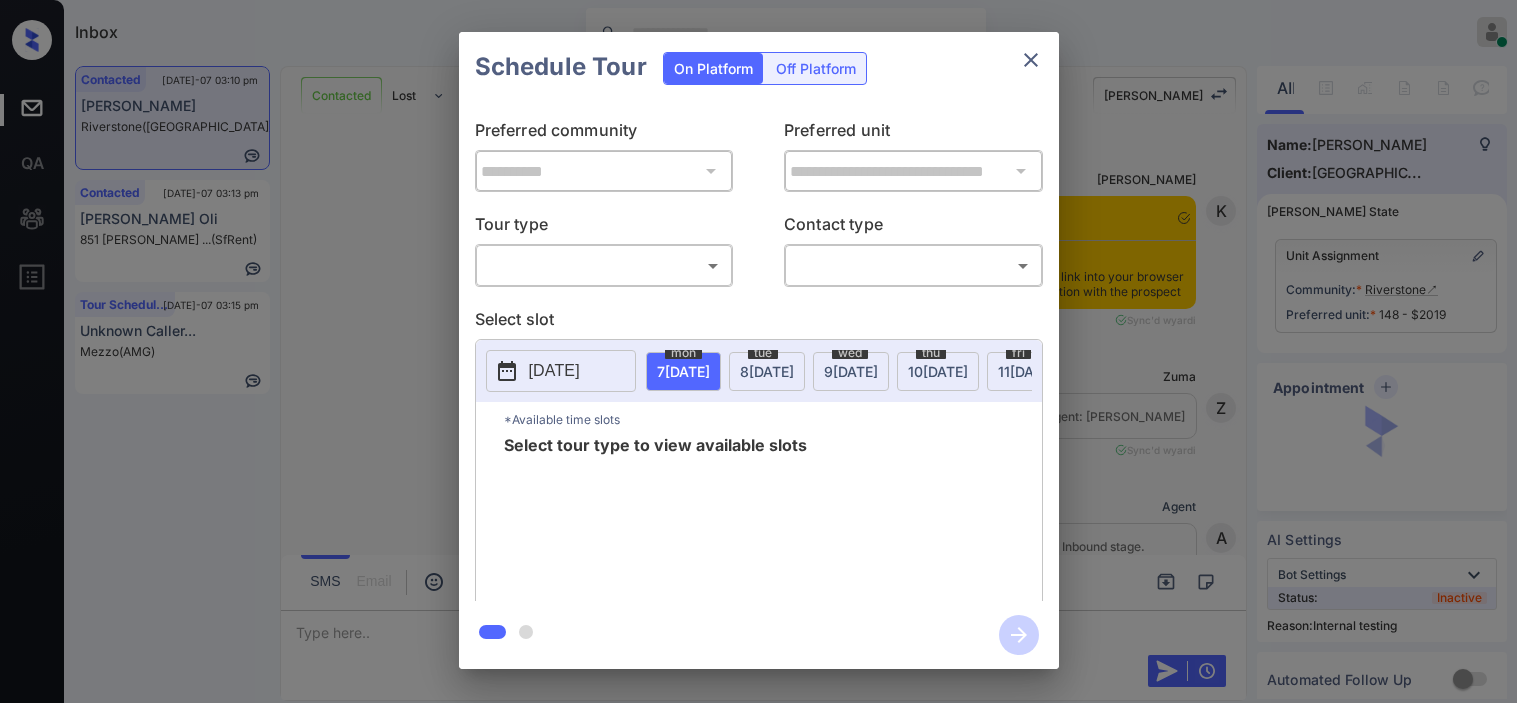 scroll, scrollTop: 0, scrollLeft: 0, axis: both 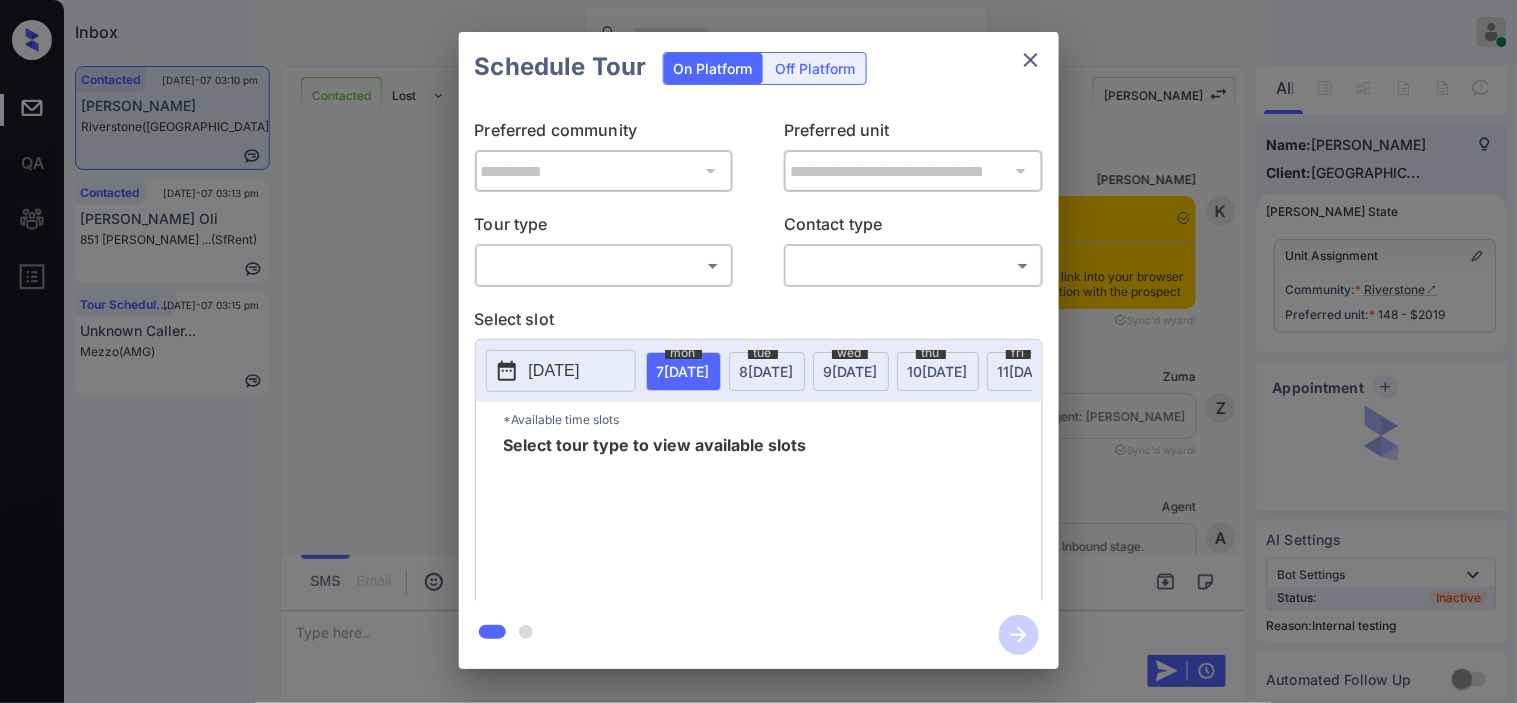 click on "Inbox [PERSON_NAME] Online Set yourself   offline Set yourself   on break Profile Switch to  dark  mode Sign out Contacted [DATE]-07 03:10 pm   [PERSON_NAME] Riverstone  ([GEOGRAPHIC_DATA]) Contacted [DATE]-07 03:13 pm   [PERSON_NAME] Oli 851 [PERSON_NAME] ...  (SfRent) Tour Scheduled [DATE]-07 03:15 pm   Unknown Caller... Mezzo  (AMG) Contacted Lost Lead Sentiment: Angry Upon sliding the acknowledgement:  Lead will move to lost stage. * ​ SMS and call option will be set to opt out. AFM will be turned off for the lead. Kelsey New Message Kelsey Notes Note: [URL][DOMAIN_NAME] - Paste this link into your browser to view [PERSON_NAME] conversation with the prospect [DATE] 01:06 am  Sync'd w  yardi K New Message [PERSON_NAME] Lead transferred to leasing agent: [PERSON_NAME] [DATE] 01:06 am  Sync'd w  yardi Z New Message Agent Lead created via leadPoller in Inbound stage. [DATE] 01:06 am A New Message Agent AFM Request sent to [PERSON_NAME]. [DATE] 01:06 am A New Message Agent Notes Note: A [PERSON_NAME]" at bounding box center (758, 351) 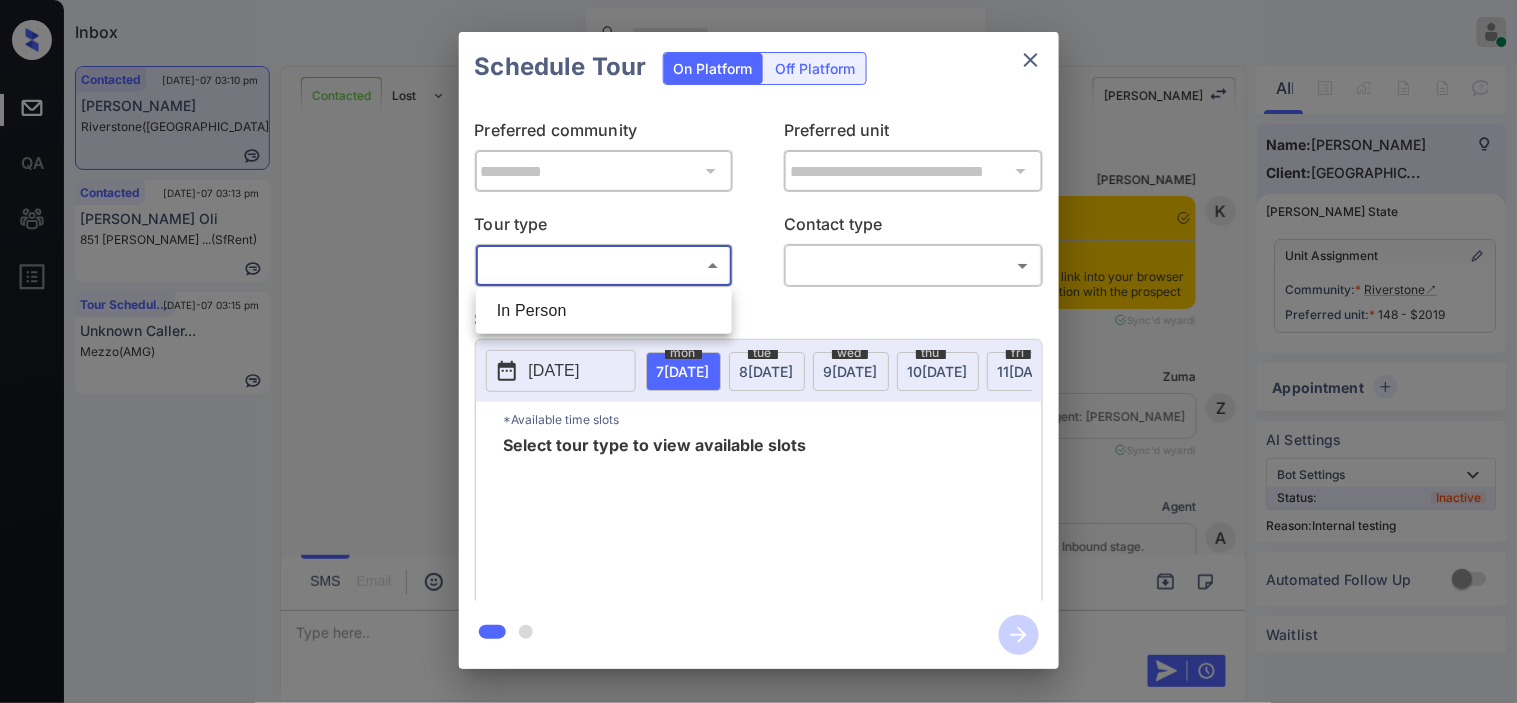 scroll, scrollTop: 4127, scrollLeft: 0, axis: vertical 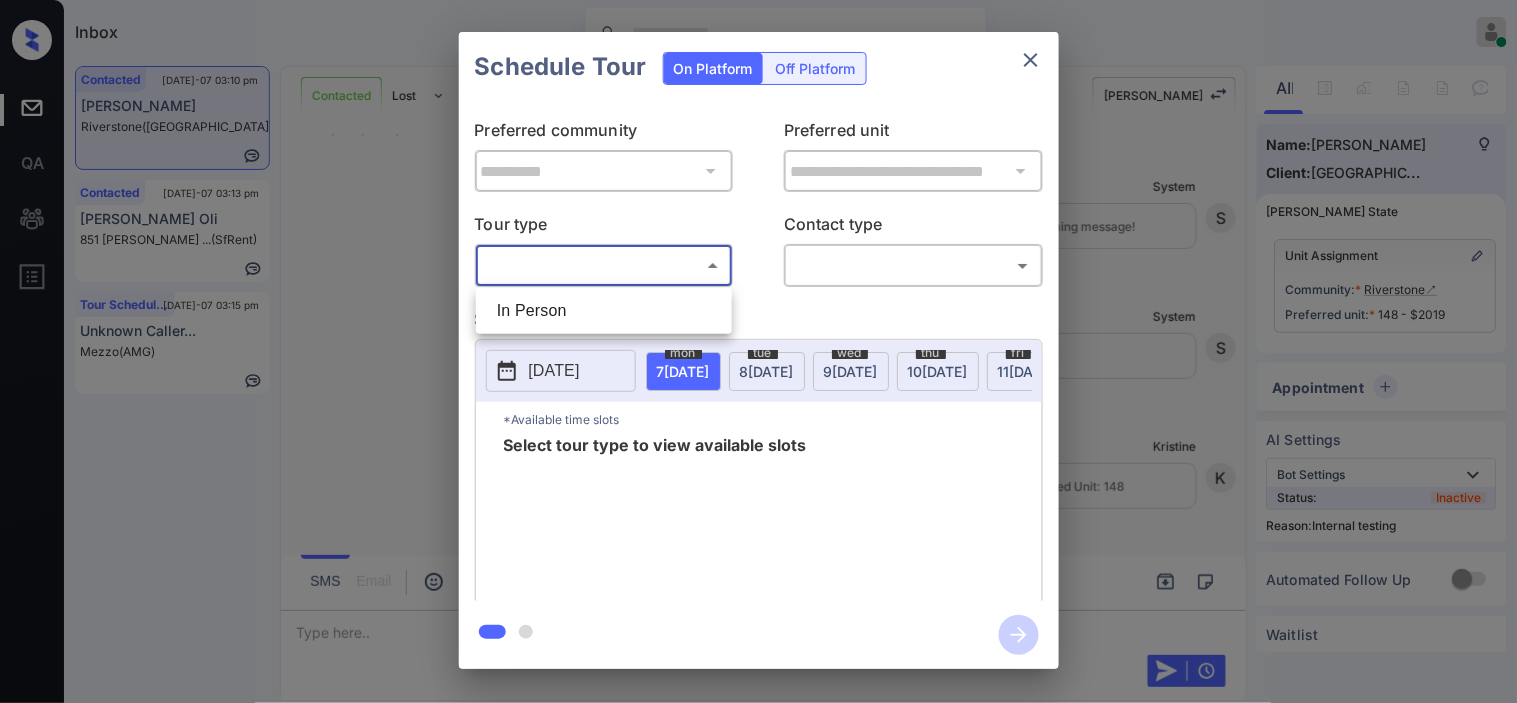 click on "In Person" at bounding box center [604, 311] 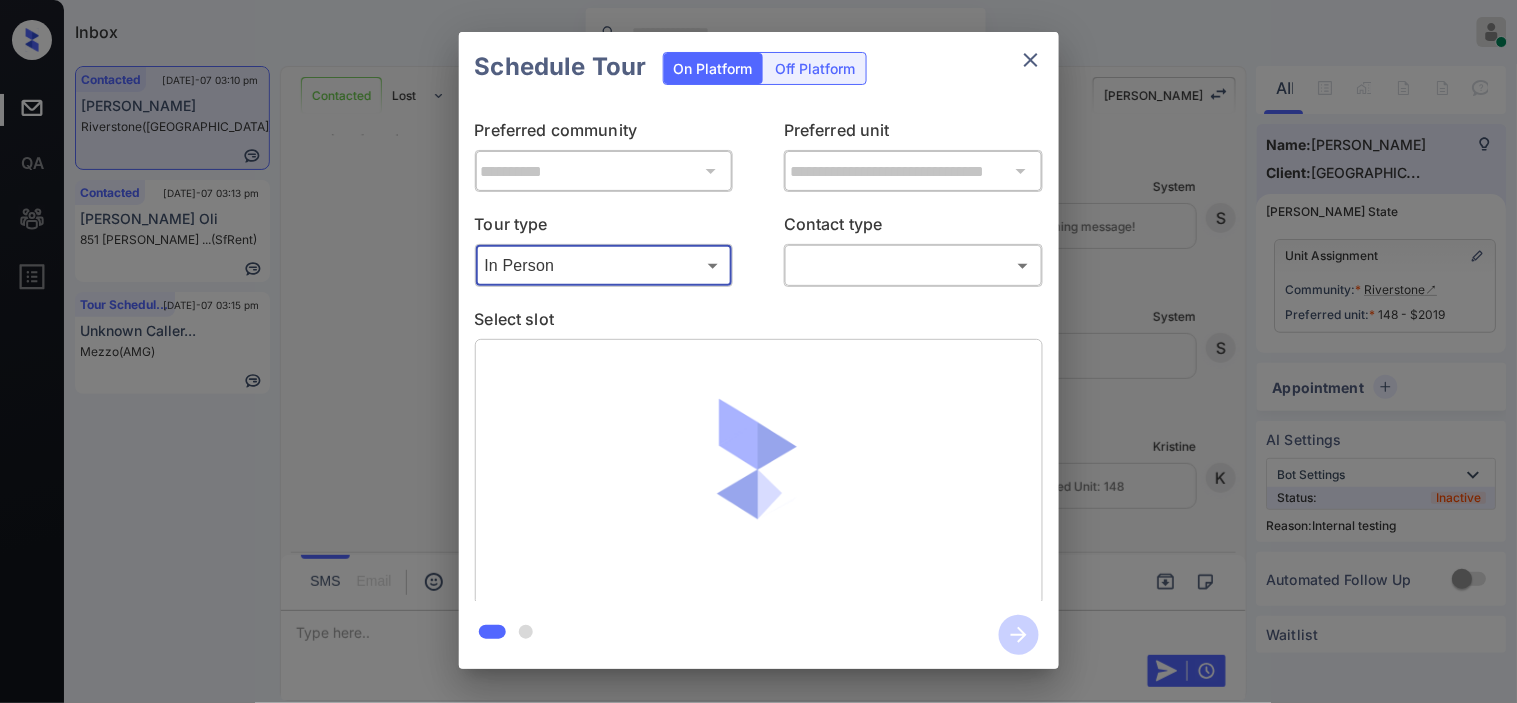 click on "Inbox Kristine Capara Online Set yourself   offline Set yourself   on break Profile Switch to  dark  mode Sign out Contacted Jul-07 03:10 pm   Brynell Polk Riverstone  (Fairfield) Contacted Jul-07 03:13 pm   Bishal Oli 851 O’Farrell ...  (SfRent) Tour Scheduled Jul-07 03:15 pm   Unknown Caller... Mezzo  (AMG) Contacted Lost Lead Sentiment: Angry Upon sliding the acknowledgement:  Lead will move to lost stage. * ​ SMS and call option will be set to opt out. AFM will be turned off for the lead. Kelsey New Message Kelsey Notes Note: https://conversation.getzuma.com/686b7ff1c5699ab8c41faae0 - Paste this link into your browser to view Kelsey’s conversation with the prospect Jul 07, 2025 01:06 am  Sync'd w  yardi K New Message Zuma Lead transferred to leasing agent: kelsey Jul 07, 2025 01:06 am  Sync'd w  yardi Z New Message Agent Lead created via leadPoller in Inbound stage. Jul 07, 2025 01:06 am A New Message Agent AFM Request sent to Kelsey. Jul 07, 2025 01:06 am A New Message Agent Notes Note: A Kelsey K" at bounding box center (758, 351) 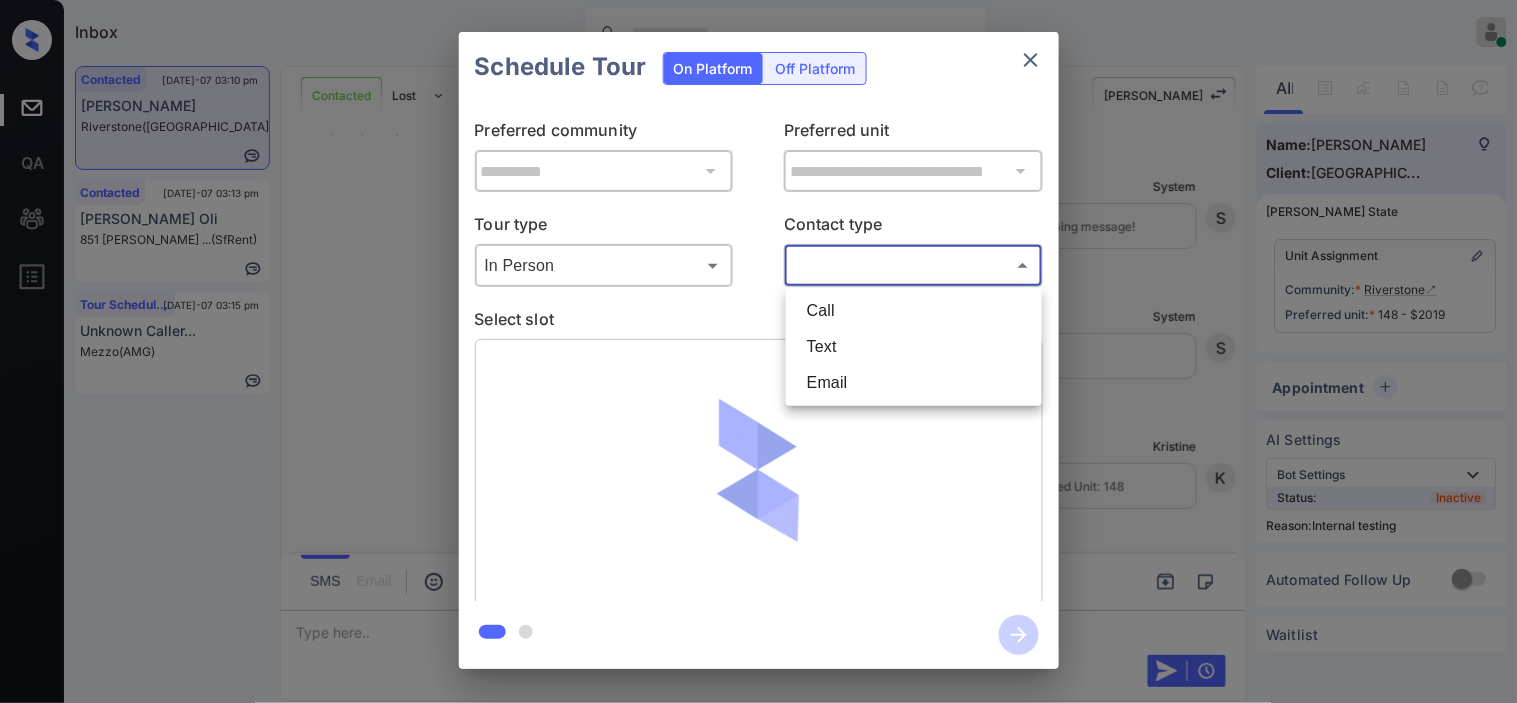 click on "Text" at bounding box center (914, 347) 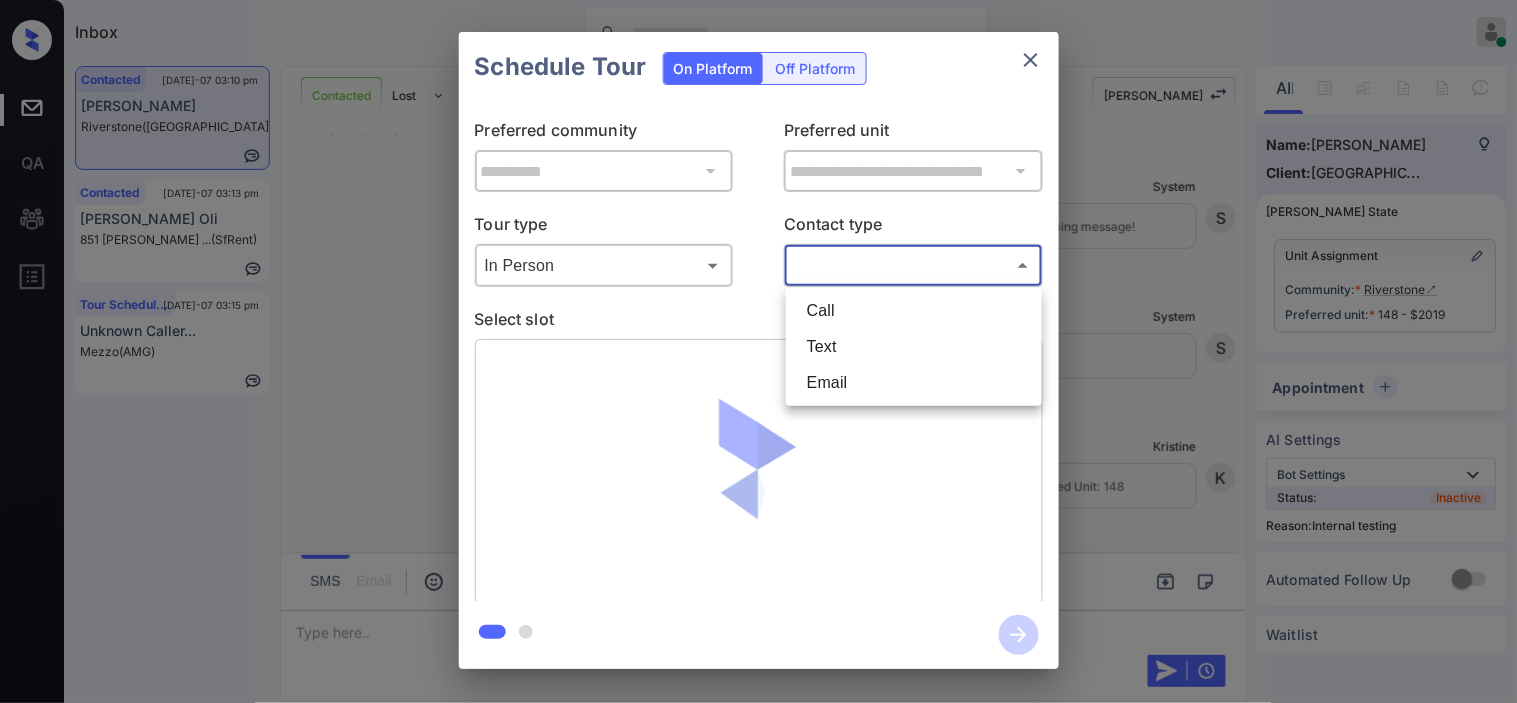 type on "****" 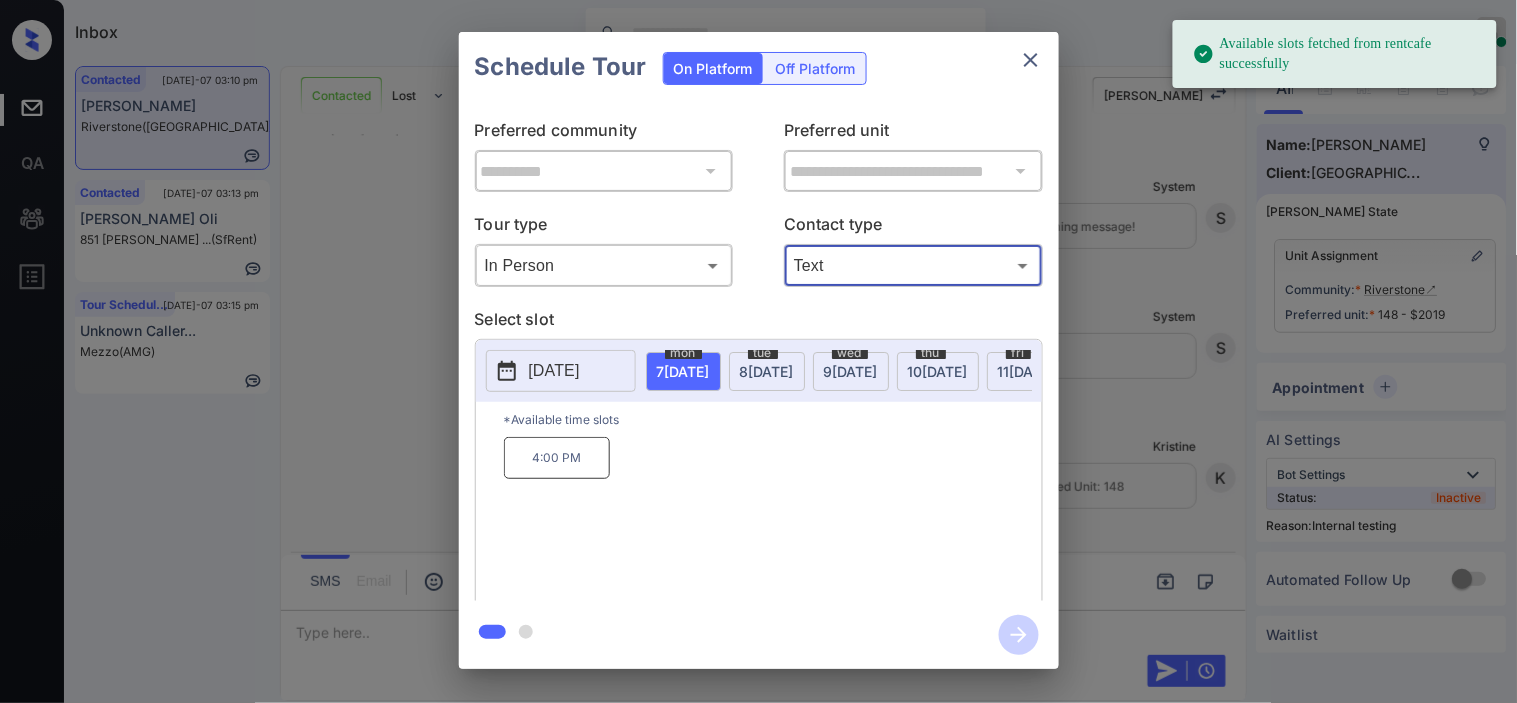 click on "8 JUL" at bounding box center [683, 371] 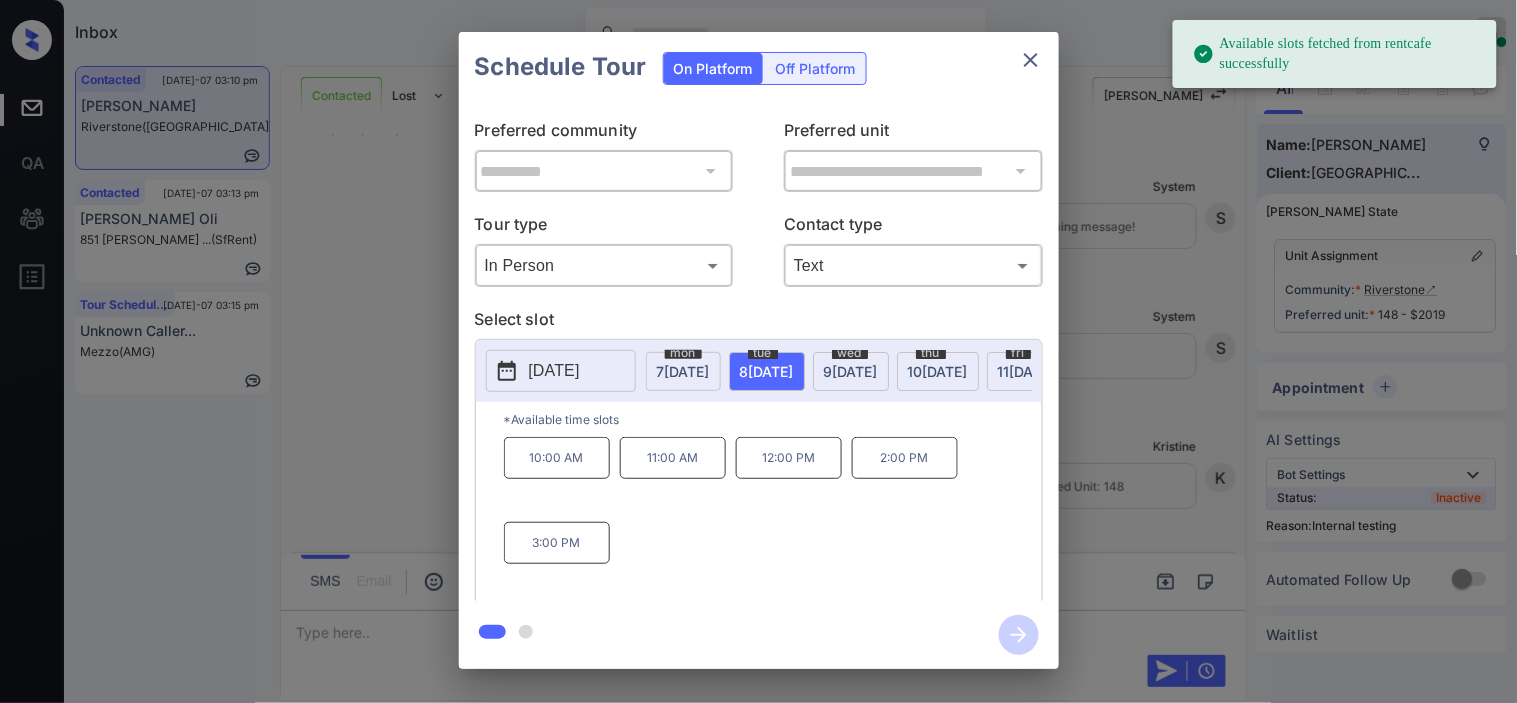 click on "10:00 AM" at bounding box center [557, 458] 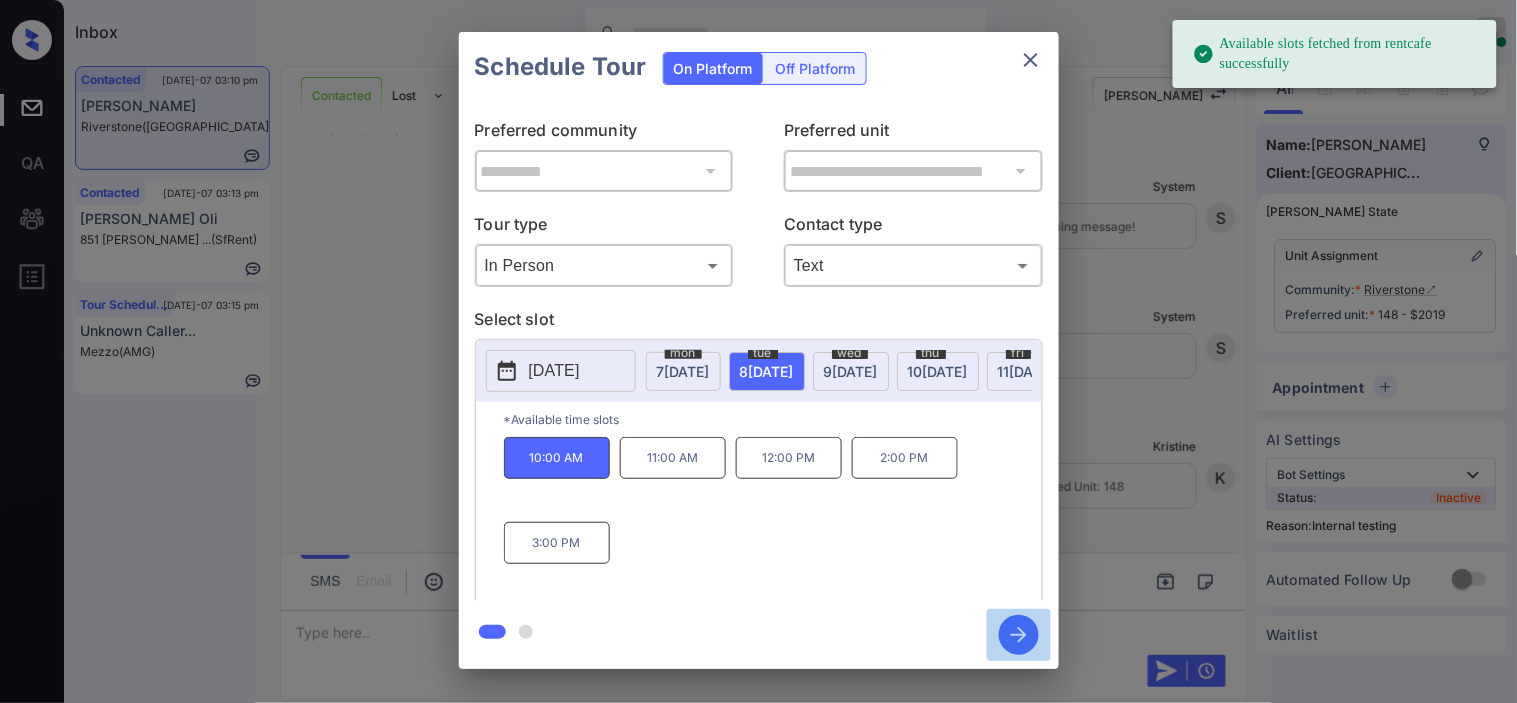click 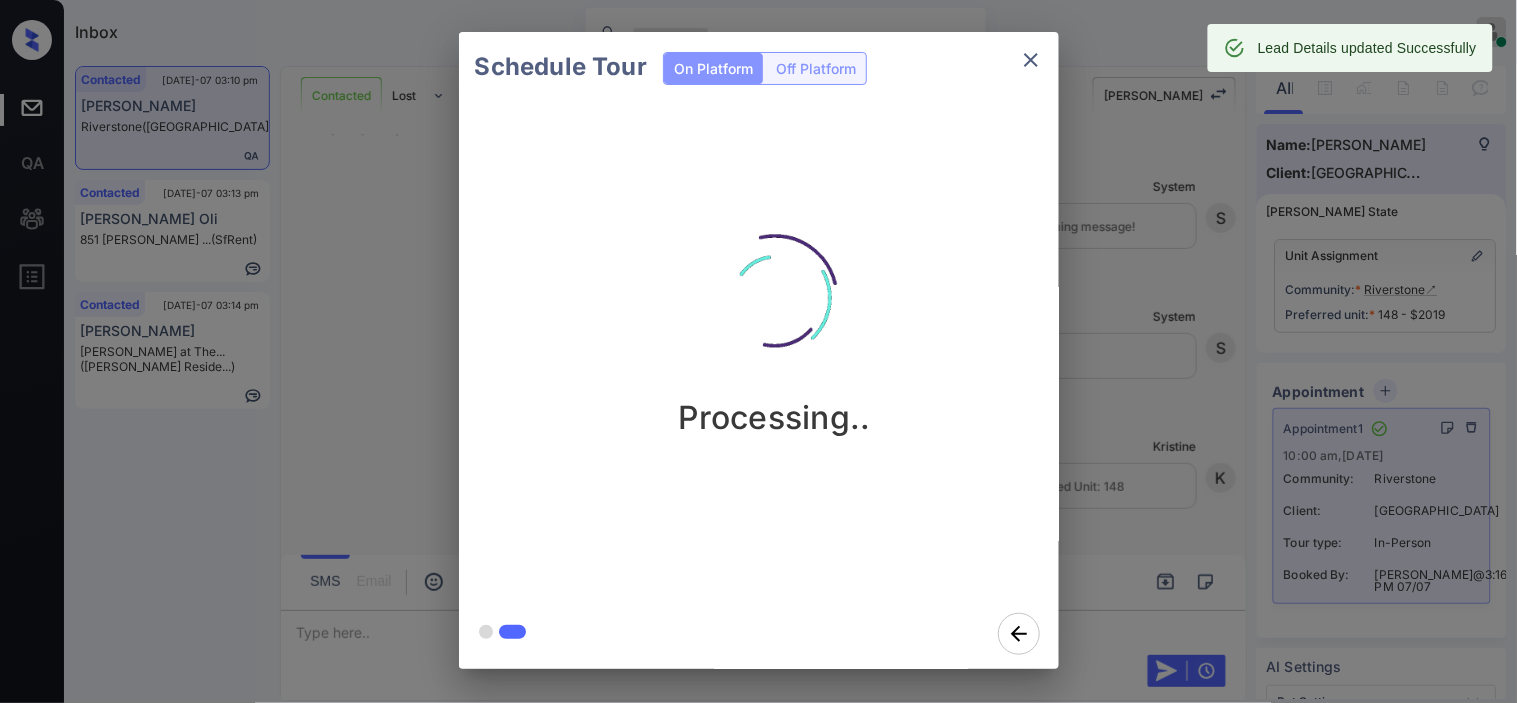 click on "Schedule Tour On Platform Off Platform Processing.." at bounding box center [758, 350] 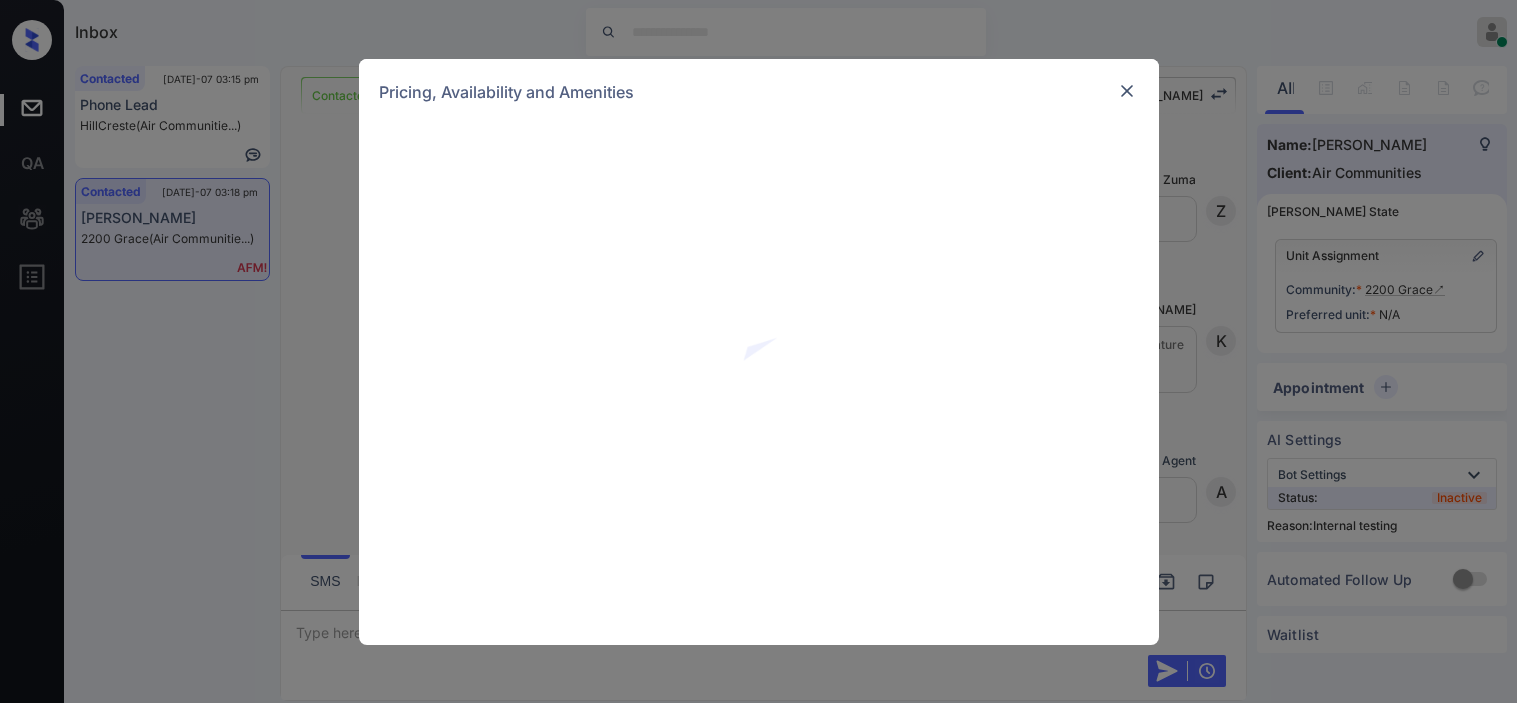 scroll, scrollTop: 0, scrollLeft: 0, axis: both 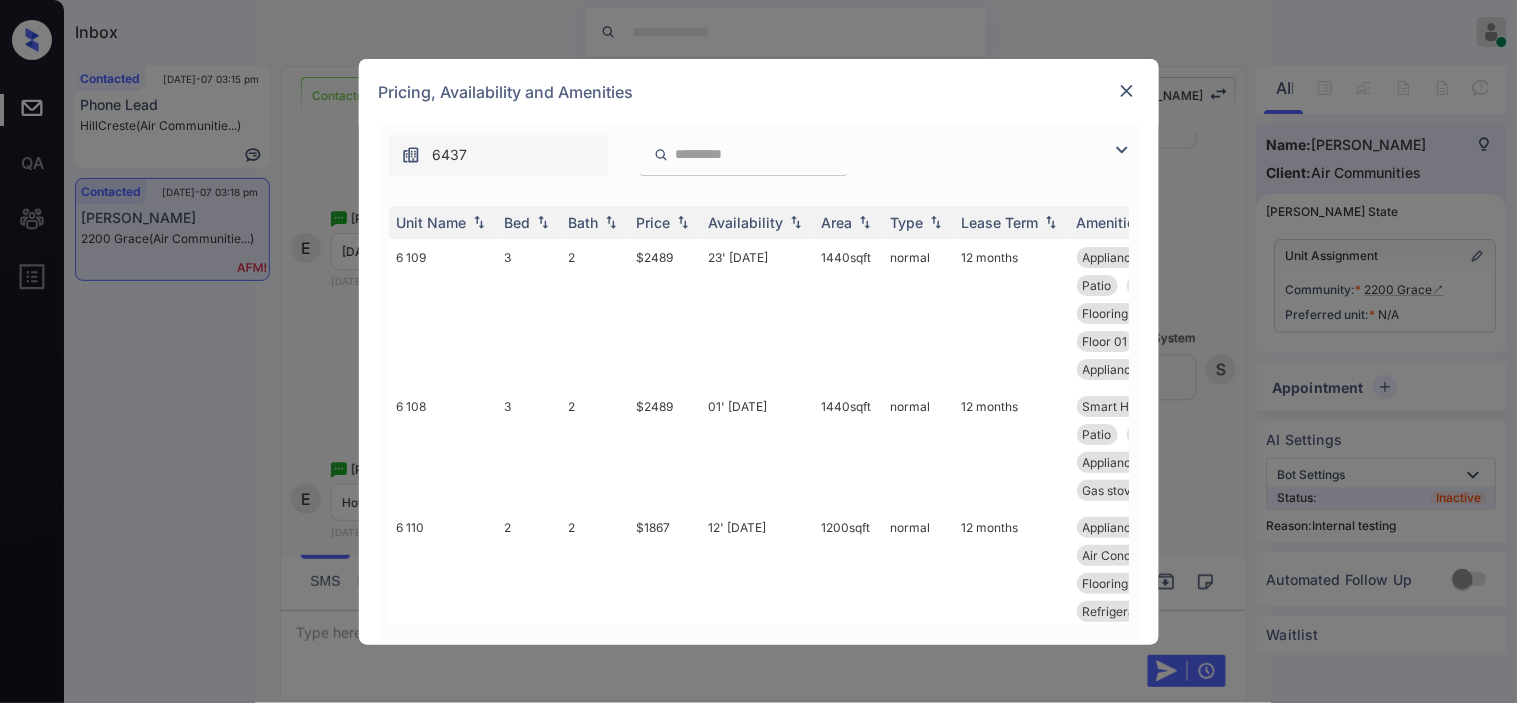 click at bounding box center [1122, 150] 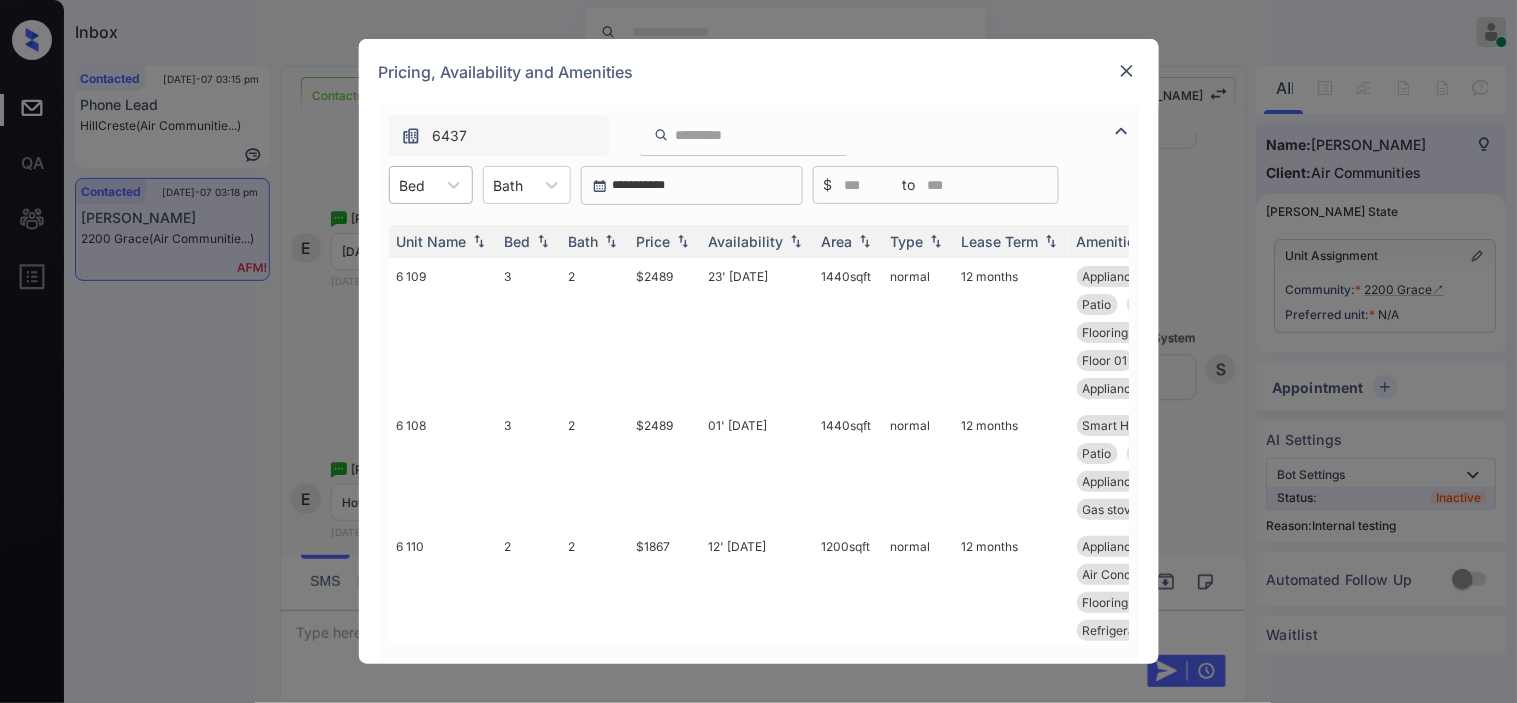 drag, startPoint x: 408, startPoint y: 182, endPoint x: 421, endPoint y: 182, distance: 13 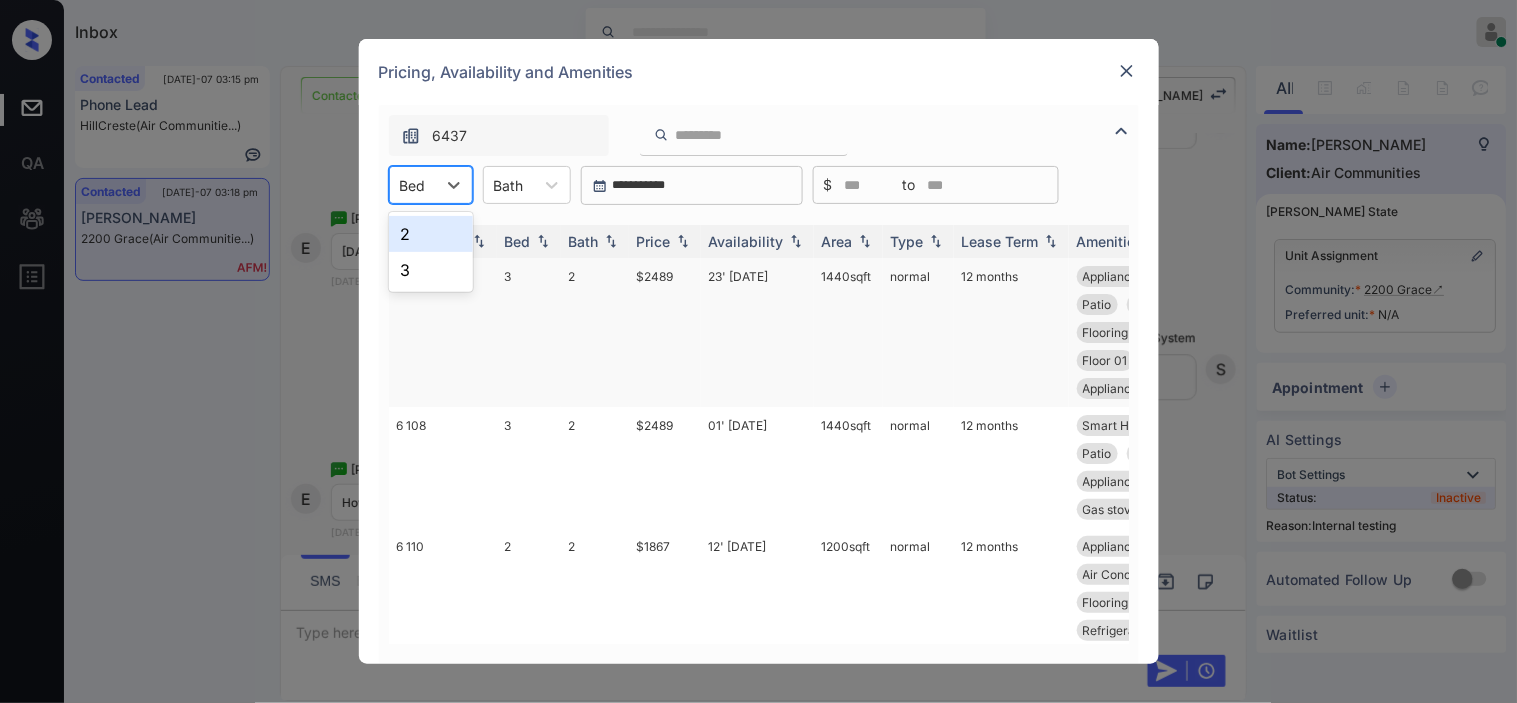 drag, startPoint x: 431, startPoint y: 231, endPoint x: 614, endPoint y: 258, distance: 184.98108 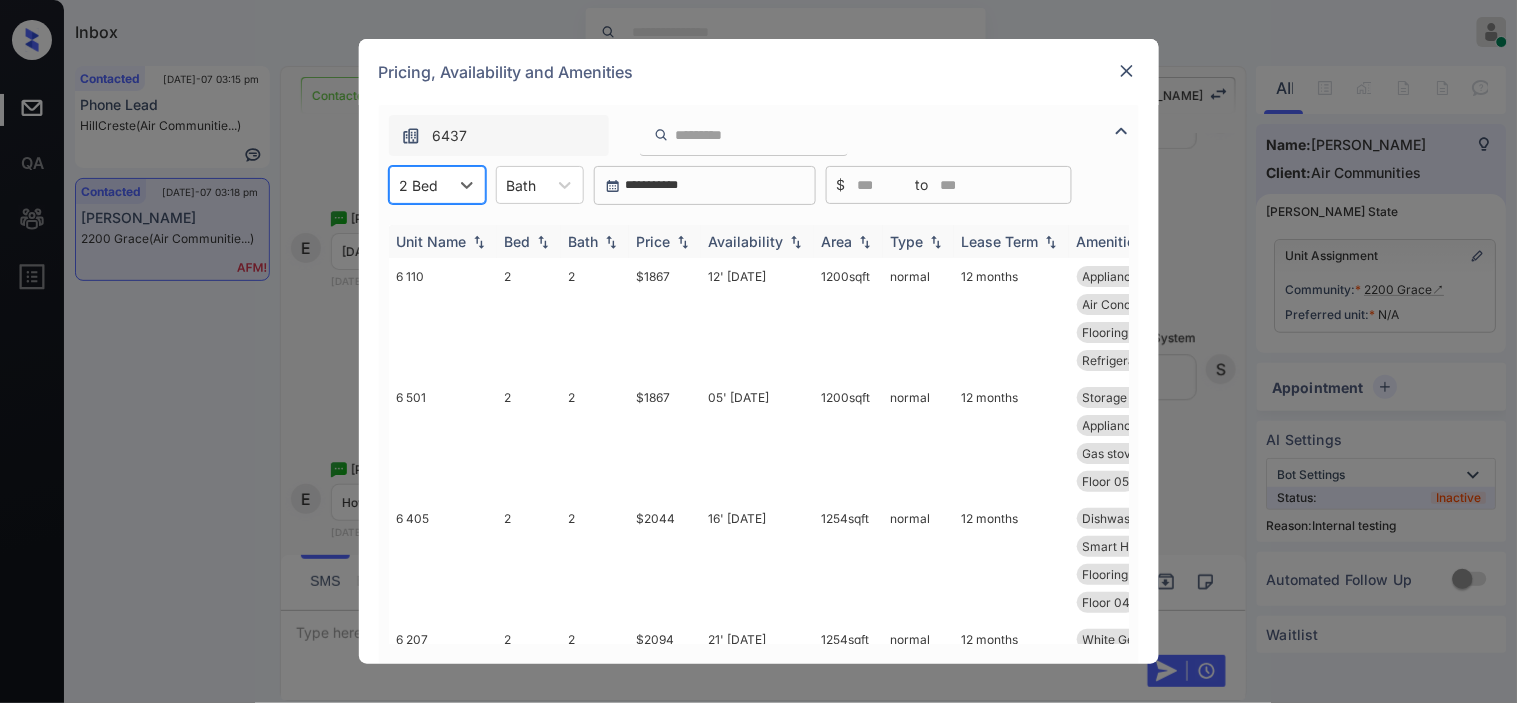 click at bounding box center [683, 242] 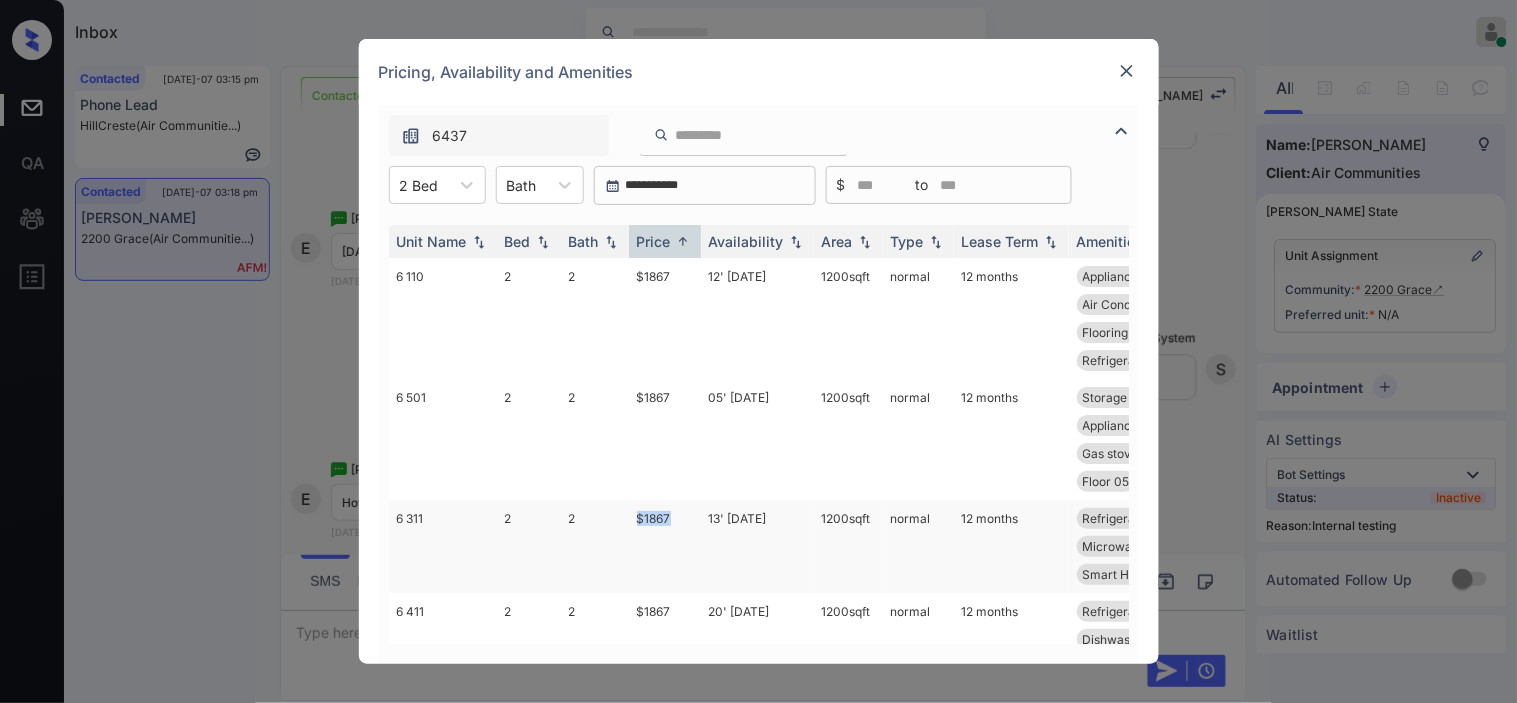 drag, startPoint x: 628, startPoint y: 516, endPoint x: 677, endPoint y: 515, distance: 49.010204 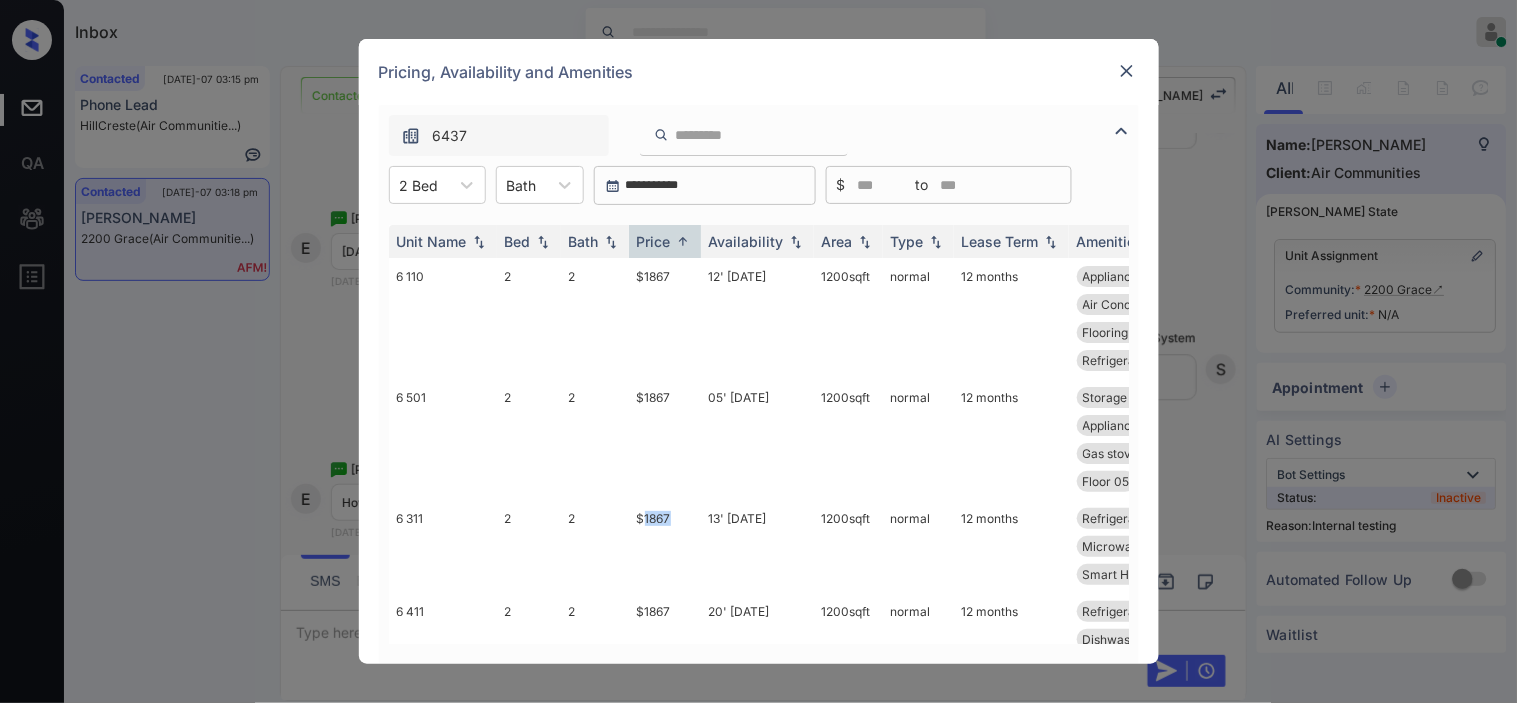 drag, startPoint x: 661, startPoint y: 511, endPoint x: 882, endPoint y: 1, distance: 555.8246 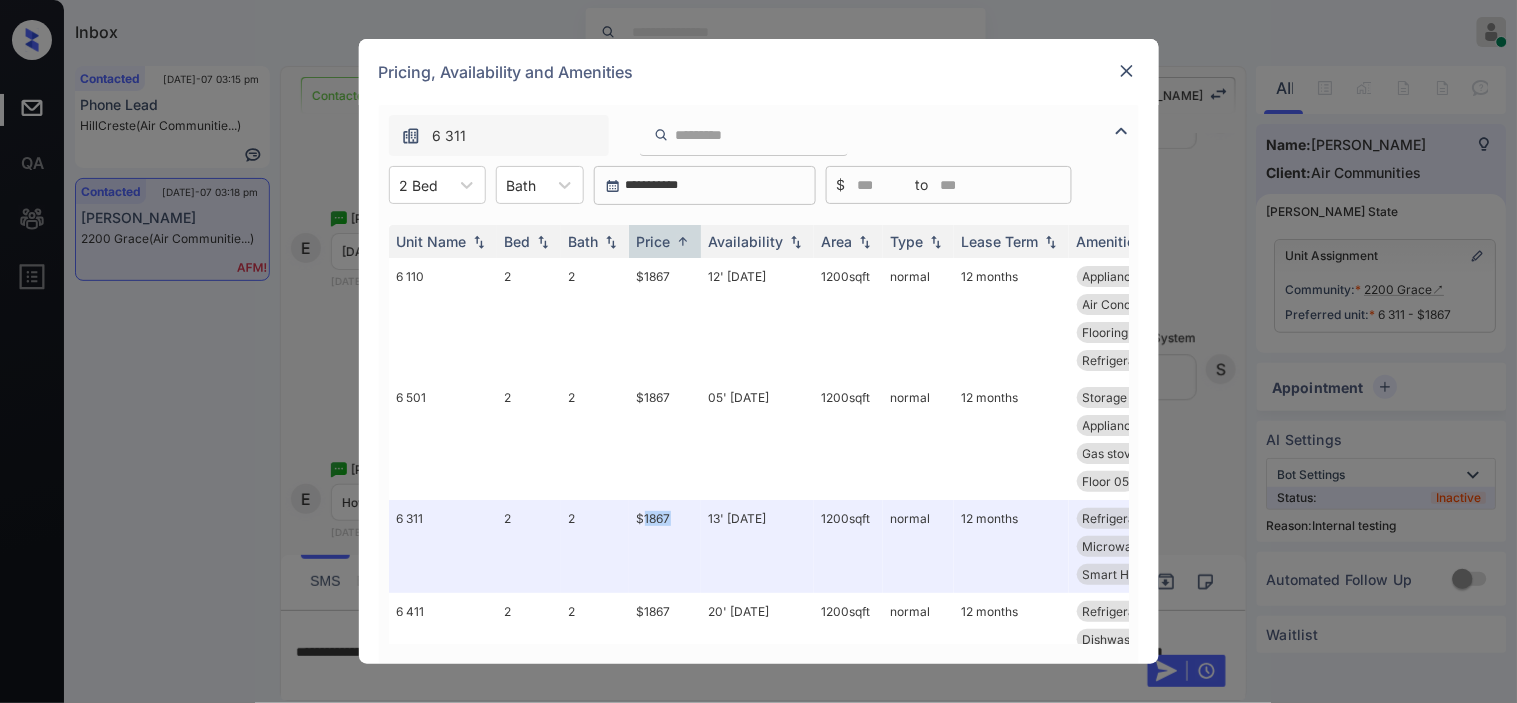 click at bounding box center (1127, 71) 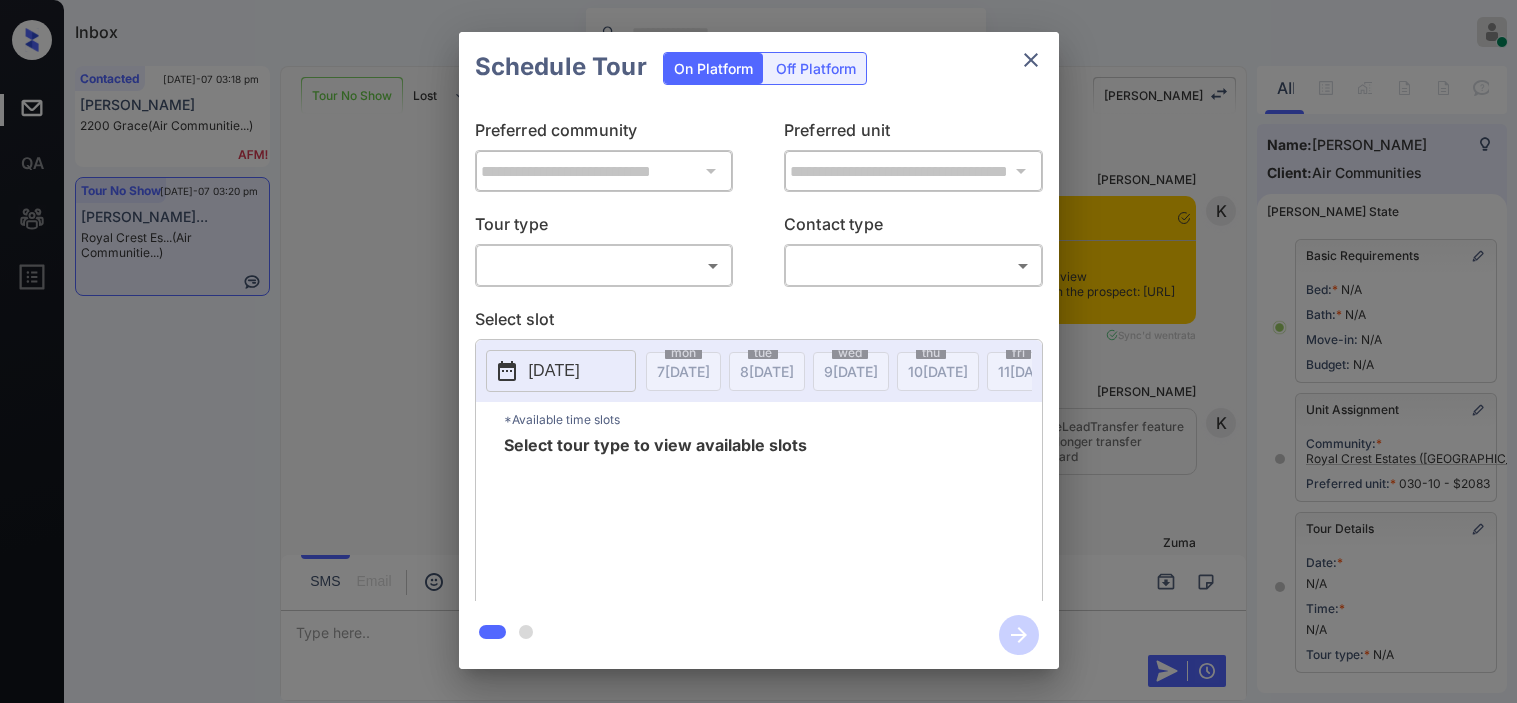 click on "Inbox [PERSON_NAME] Online Set yourself   offline Set yourself   on break Profile Switch to  dark  mode Sign out Contacted [DATE]-07 03:18 pm   [PERSON_NAME] 2200 [PERSON_NAME]  (Air Communitie...) Tour No Show [DATE]-07 03:20 pm   [PERSON_NAME]... Royal Crest Es...  (Air Communitie...) Tour No Show Lost Lead Sentiment: Angry Upon sliding the acknowledgement:  Lead will move to lost stage. * ​ SMS and call option will be set to opt out. AFM will be turned off for the lead. [PERSON_NAME] New Message Kelsey Notes Note: Paste this link into your browser to view [PERSON_NAME] conversation with the prospect: [URL][DOMAIN_NAME] [DATE] 08:15 pm  Sync'd w  entrata K New Message [PERSON_NAME] Due to the activation of disableLeadTransfer feature flag, [PERSON_NAME] will no longer transfer ownership of this CRM guest card [DATE] 08:15 pm K New Message Zuma Lead transferred to leasing agent: [PERSON_NAME] [DATE] 08:15 pm Z New Message Agent Lead created via emailParser in Inbound stage. A New Message A A" at bounding box center [758, 351] 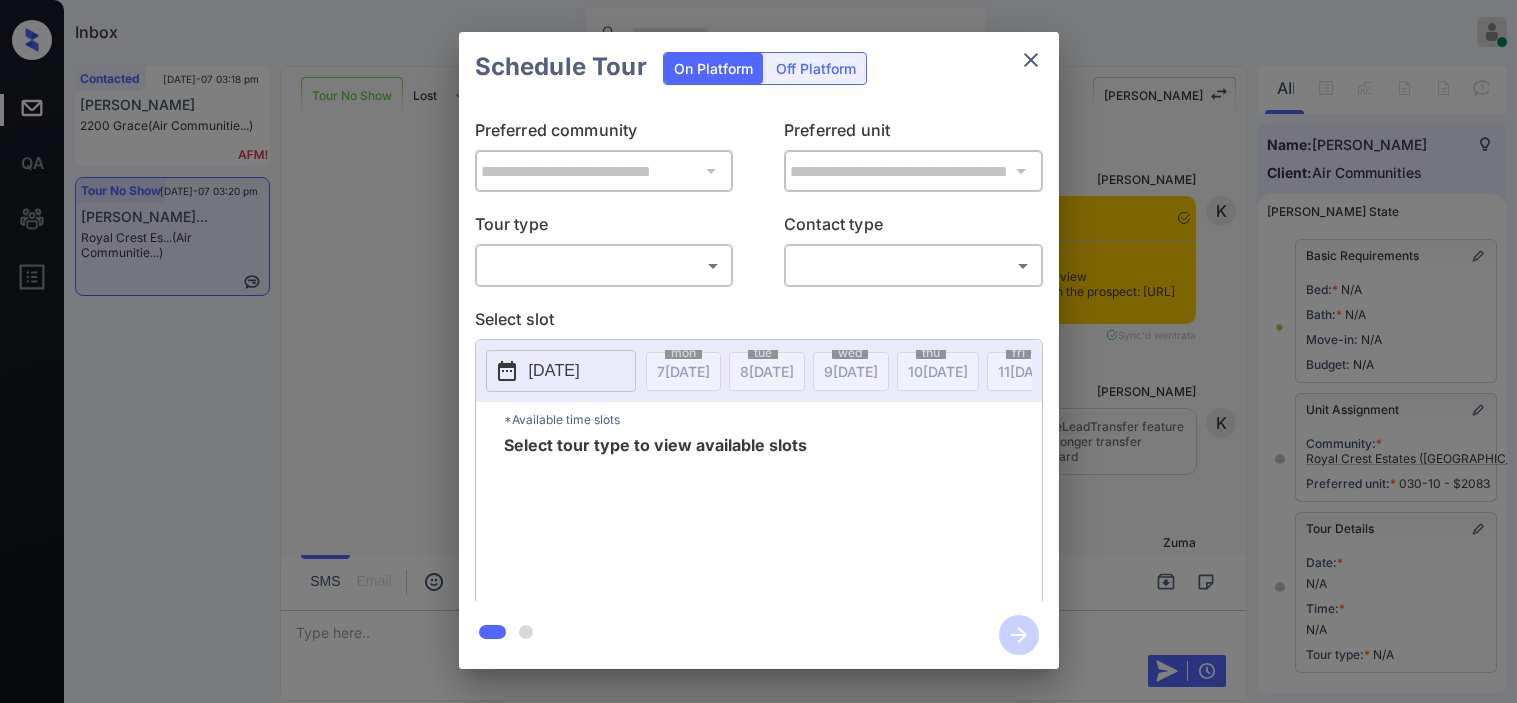 scroll, scrollTop: 0, scrollLeft: 0, axis: both 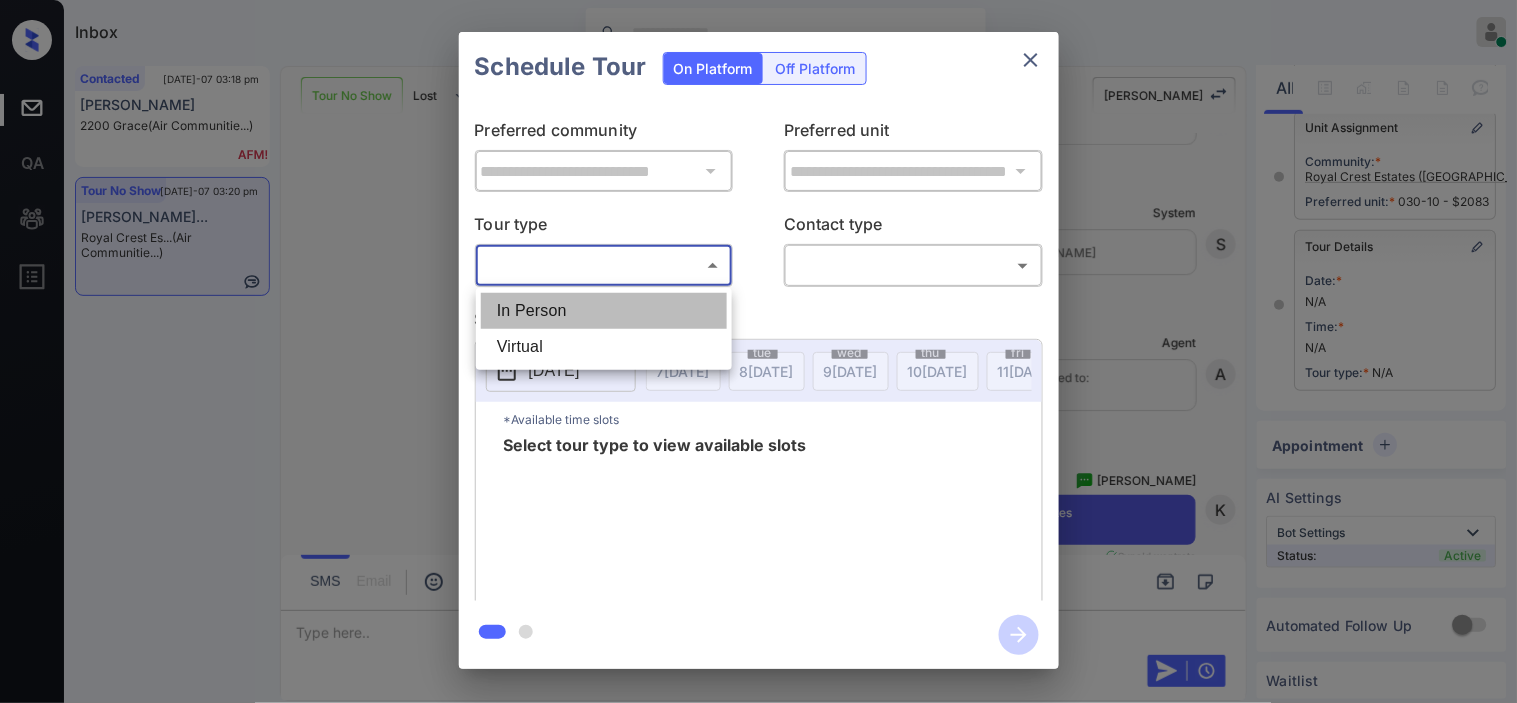 click on "In Person" at bounding box center (604, 311) 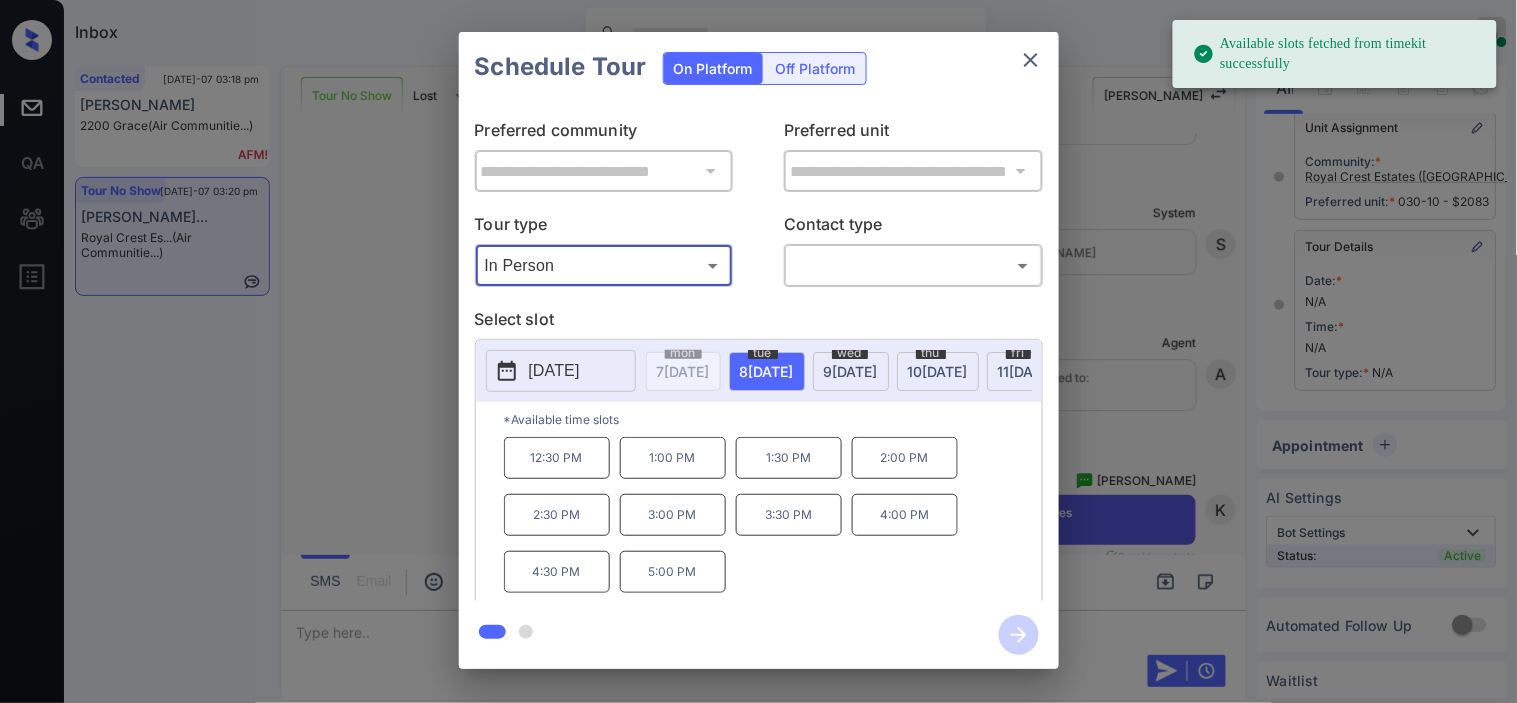 click 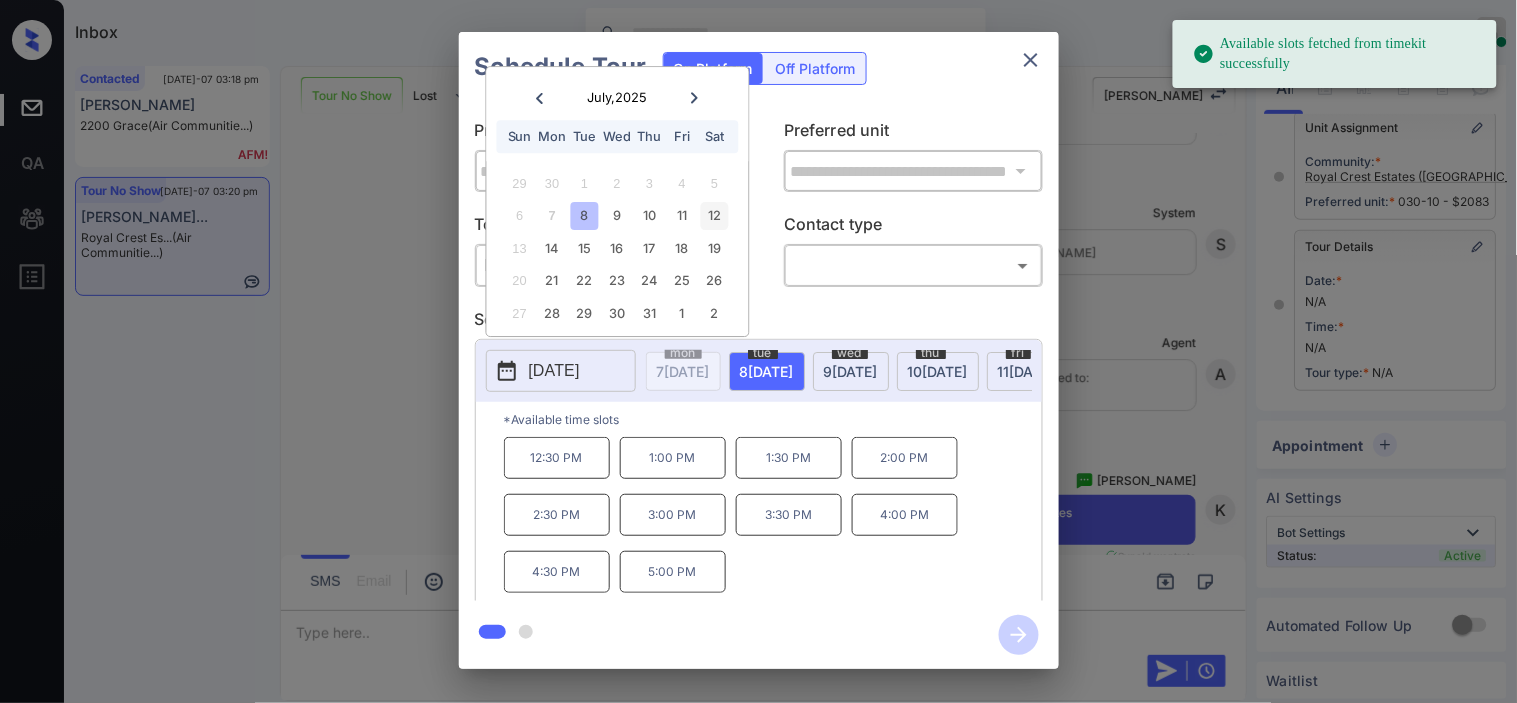 click on "12" at bounding box center [714, 216] 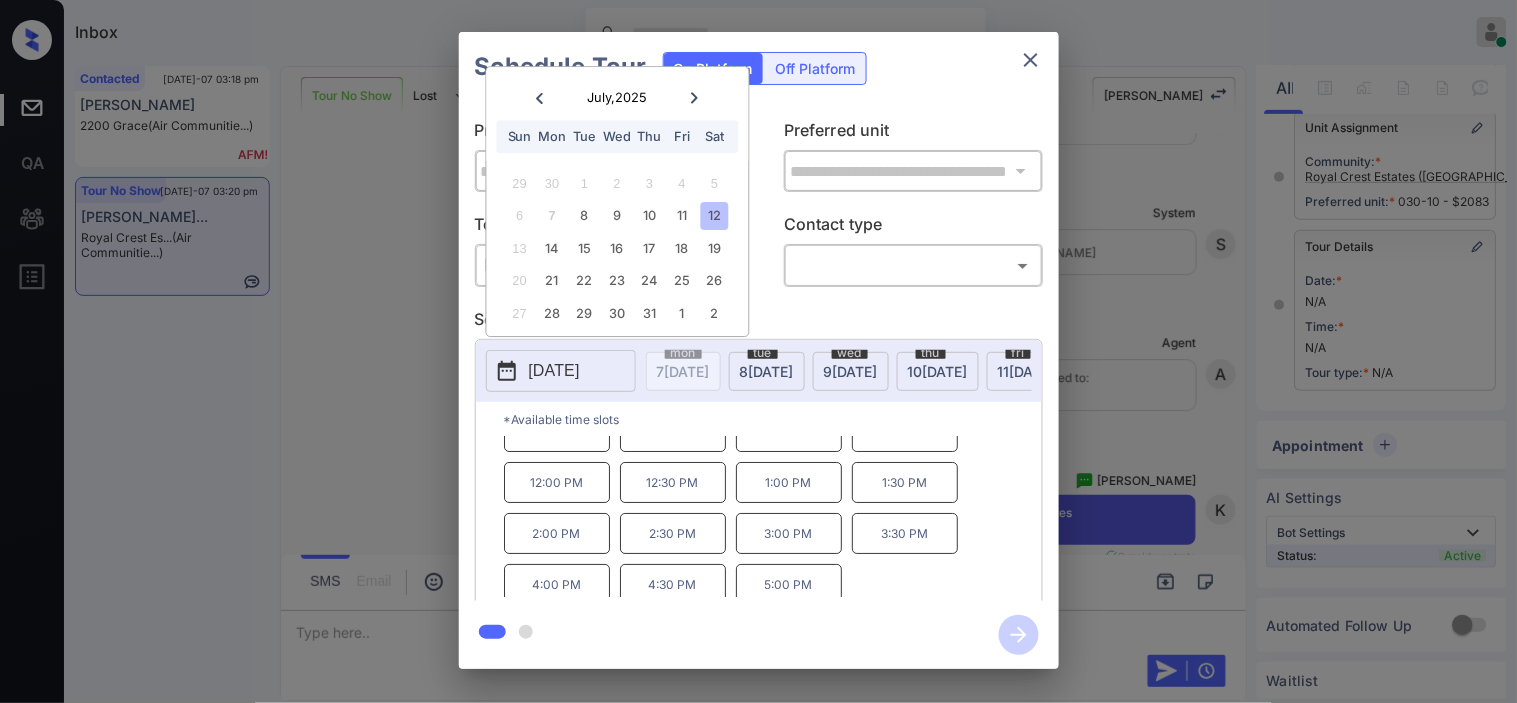 scroll, scrollTop: 34, scrollLeft: 0, axis: vertical 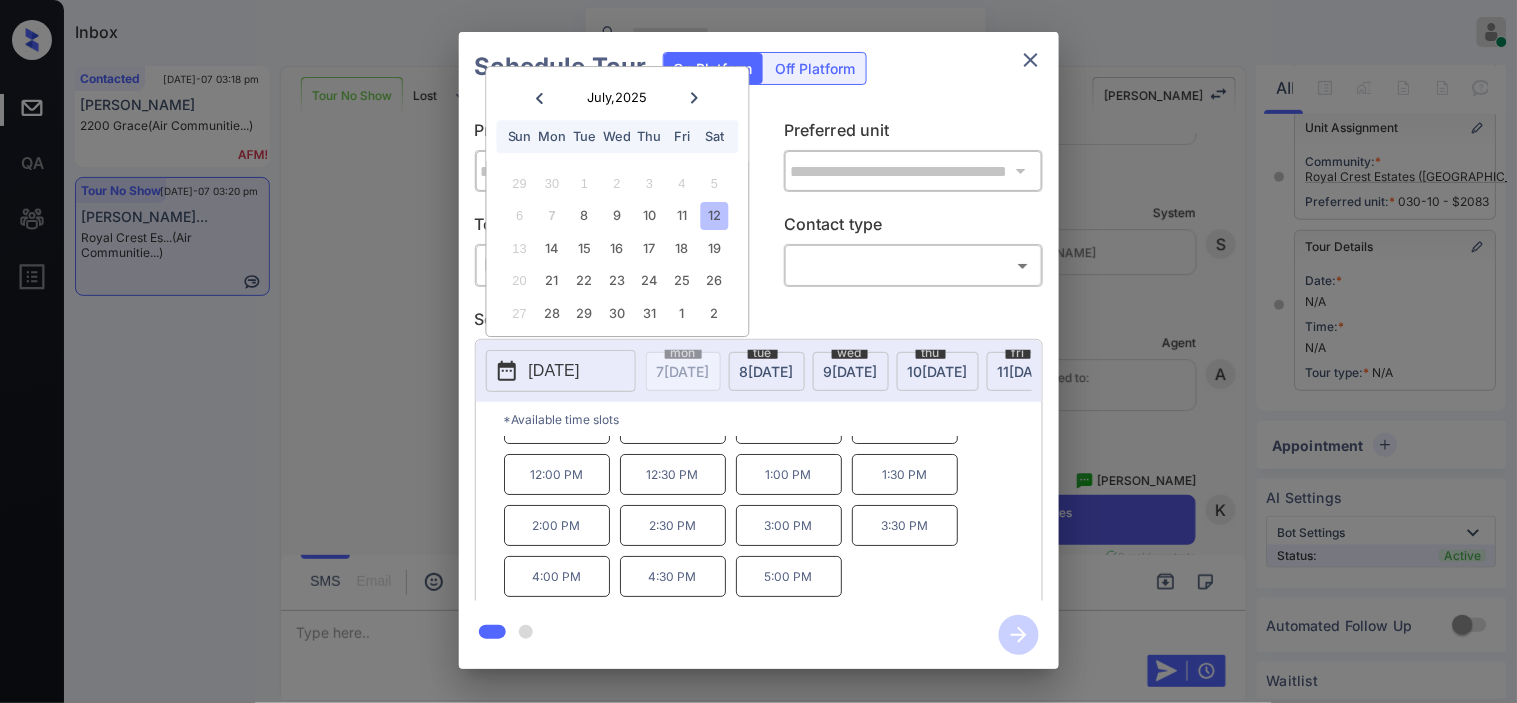 click on "**********" at bounding box center (758, 350) 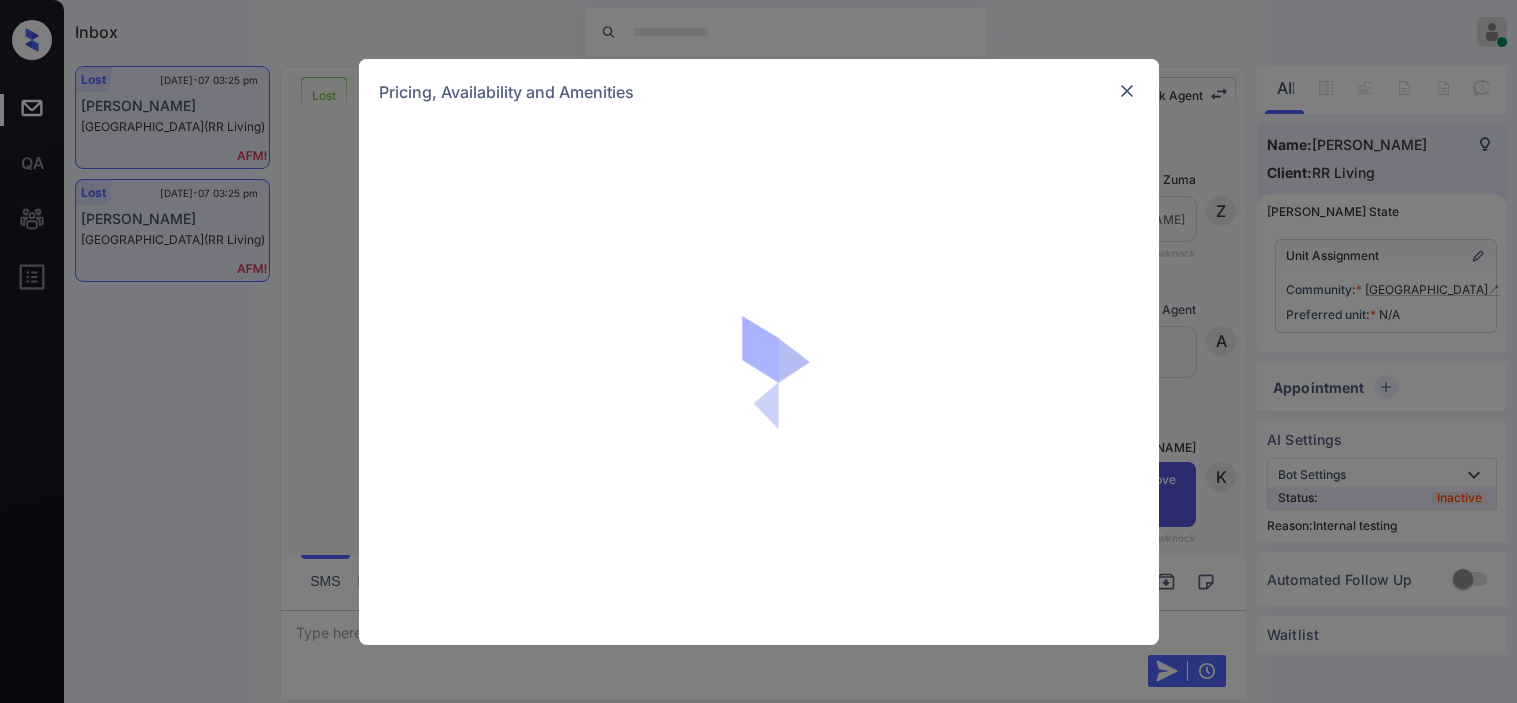 scroll, scrollTop: 0, scrollLeft: 0, axis: both 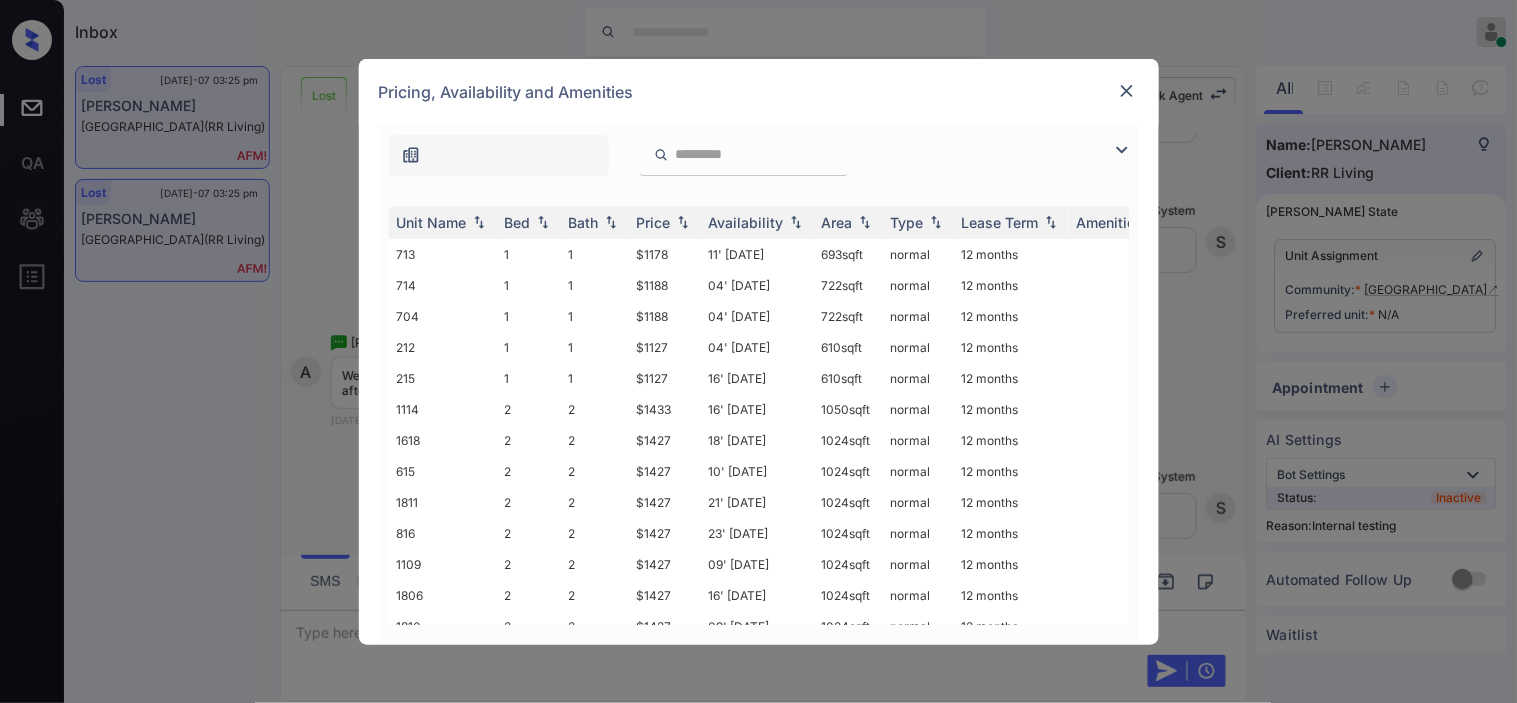 click at bounding box center [1122, 150] 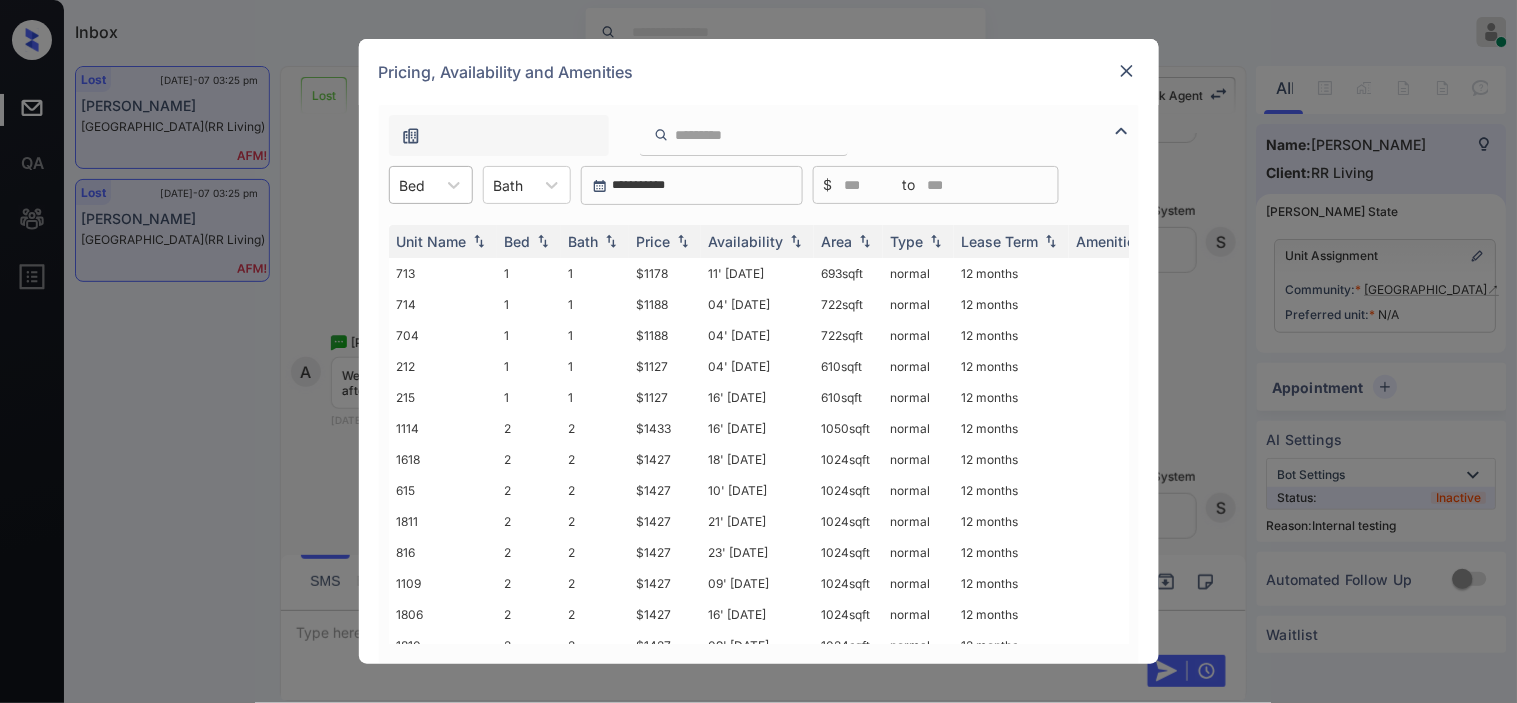 click on "Bed" at bounding box center (413, 185) 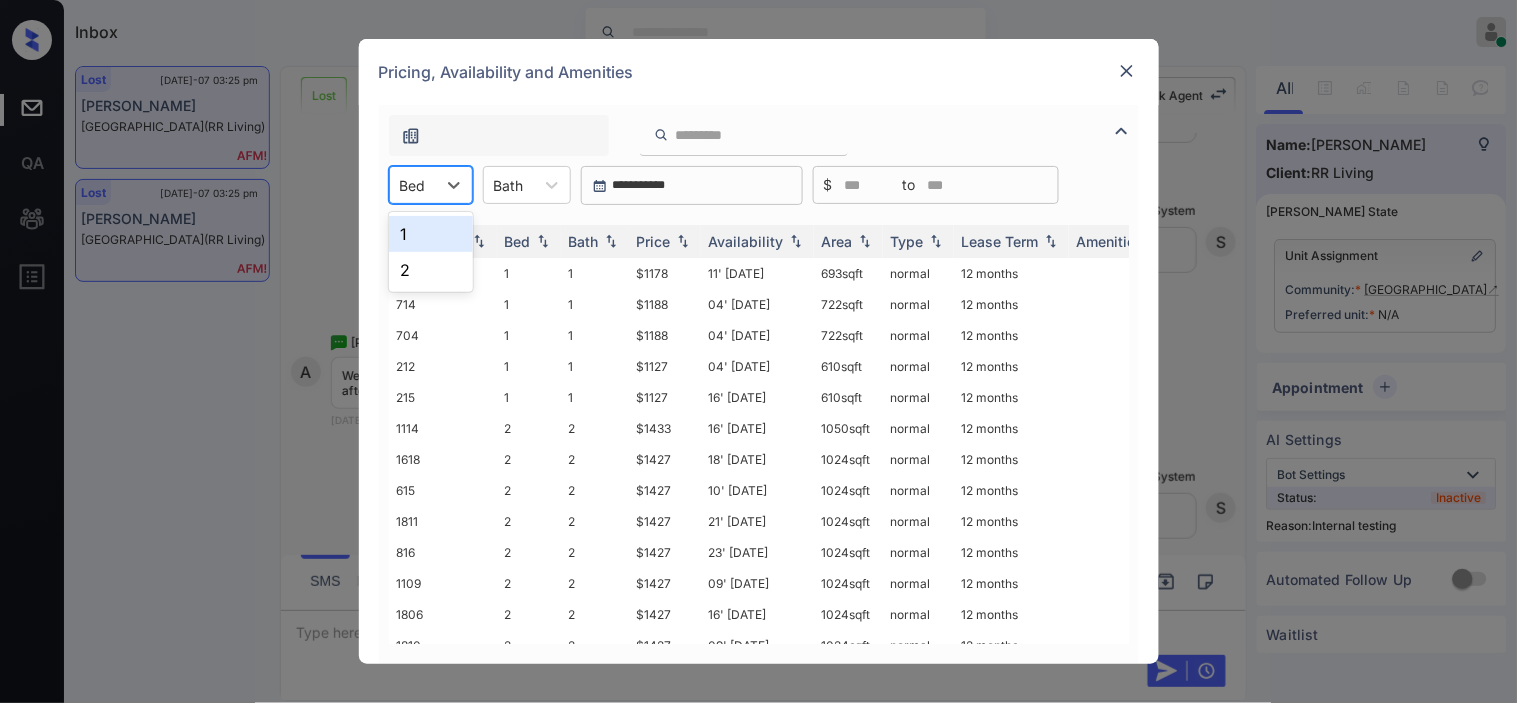 click on "Inbox [PERSON_NAME] Online Set yourself   offline Set yourself   on break Profile Switch to  dark  mode Sign out Lost [DATE]-07 03:25 pm   [PERSON_NAME] [GEOGRAPHIC_DATA]  (RR Living) Lost [DATE]-07 03:25 pm   [PERSON_NAME] [GEOGRAPHIC_DATA]  (RR Living) Lost Lead Sentiment: Angry Upon sliding the acknowledgement:  Lead will move to lost stage. * ​ SMS and call option will be set to opt out. AFM will be turned off for the lead. Knock Agent New Message [PERSON_NAME] Lead transferred to leasing agent: [PERSON_NAME] [DATE] 10:01 am  Sync'd w  knock Z New Message Agent Lead created because they indicated they are interested in leasing via Zuma IVR. [DATE] 10:01 am A New Message [PERSON_NAME] Thank you for calling [GEOGRAPHIC_DATA]! This is [PERSON_NAME]. I’d love to help—let me know if you’d like to schedule a tour or have any questions about our apartment homes. [DATE] 10:01 am   | conversationalSms  Sync'd w  knock K New Message Leasing office missed call, AFM sent [DATE] 10:01 am K New Message [PERSON_NAME]    Sync'd w" at bounding box center [758, 351] 